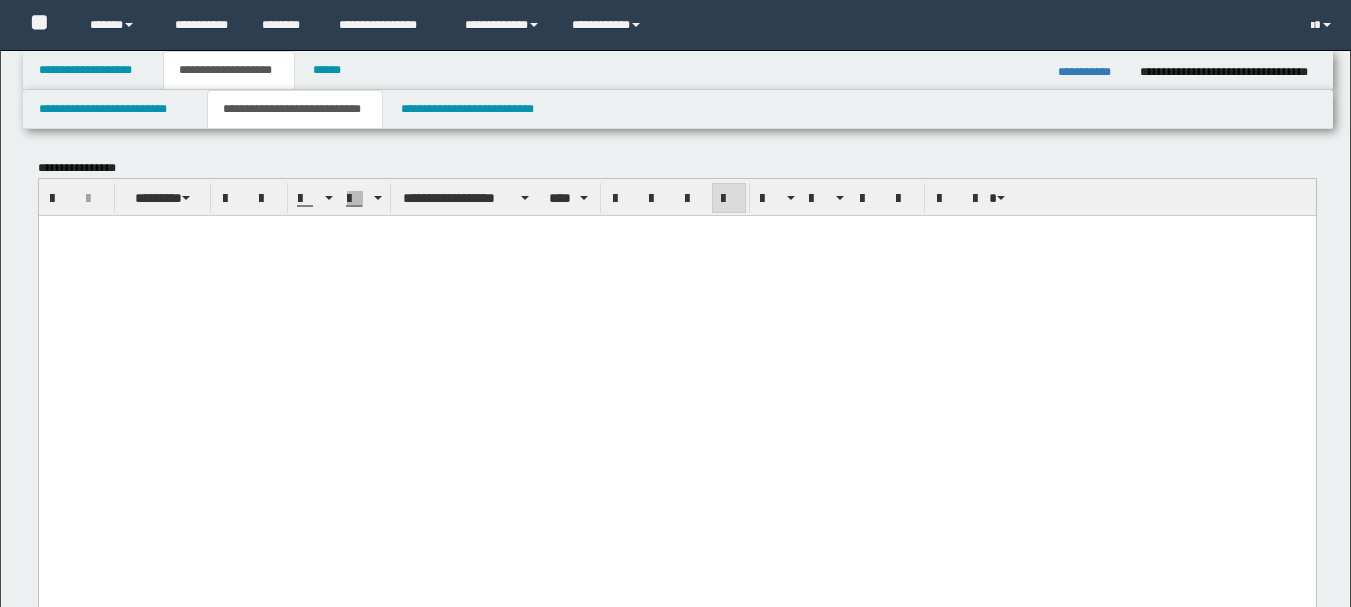 scroll, scrollTop: 112, scrollLeft: 0, axis: vertical 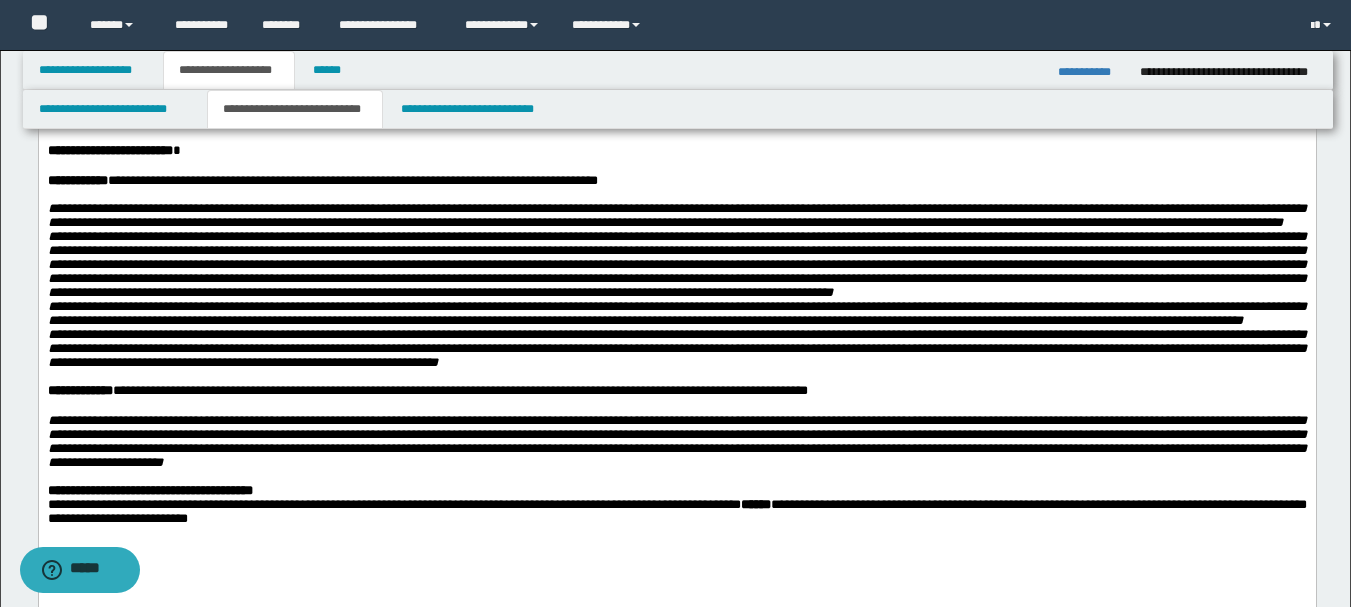 click on "**********" at bounding box center [676, 180] 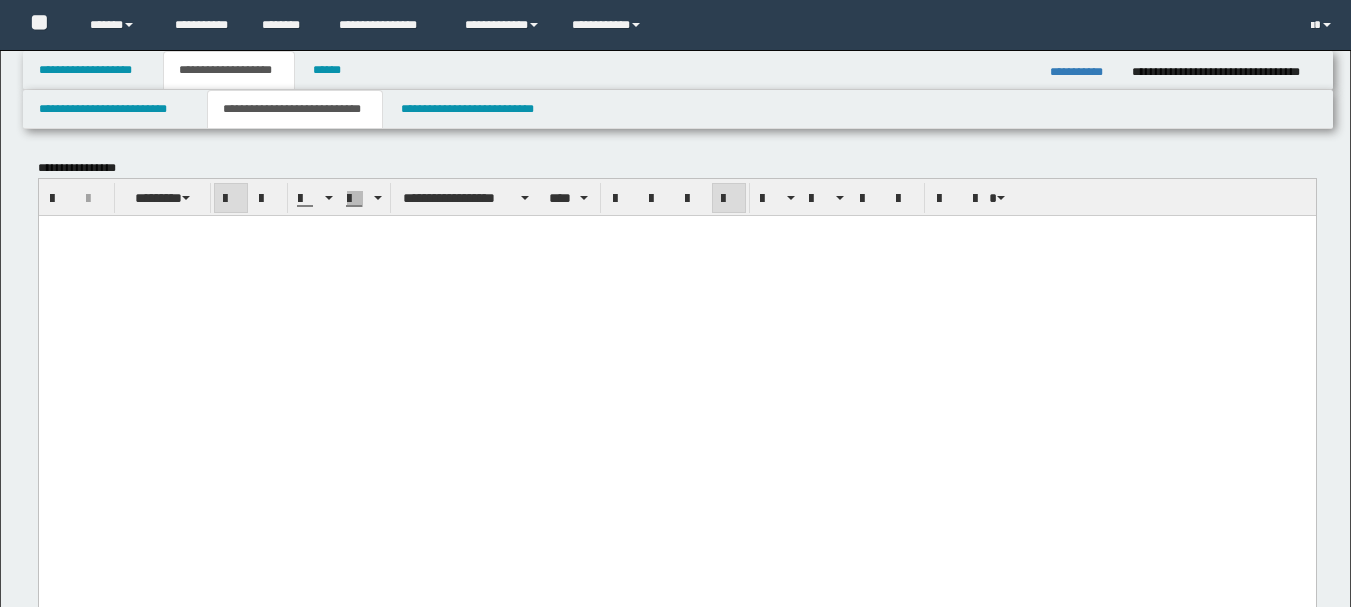 scroll, scrollTop: 249, scrollLeft: 0, axis: vertical 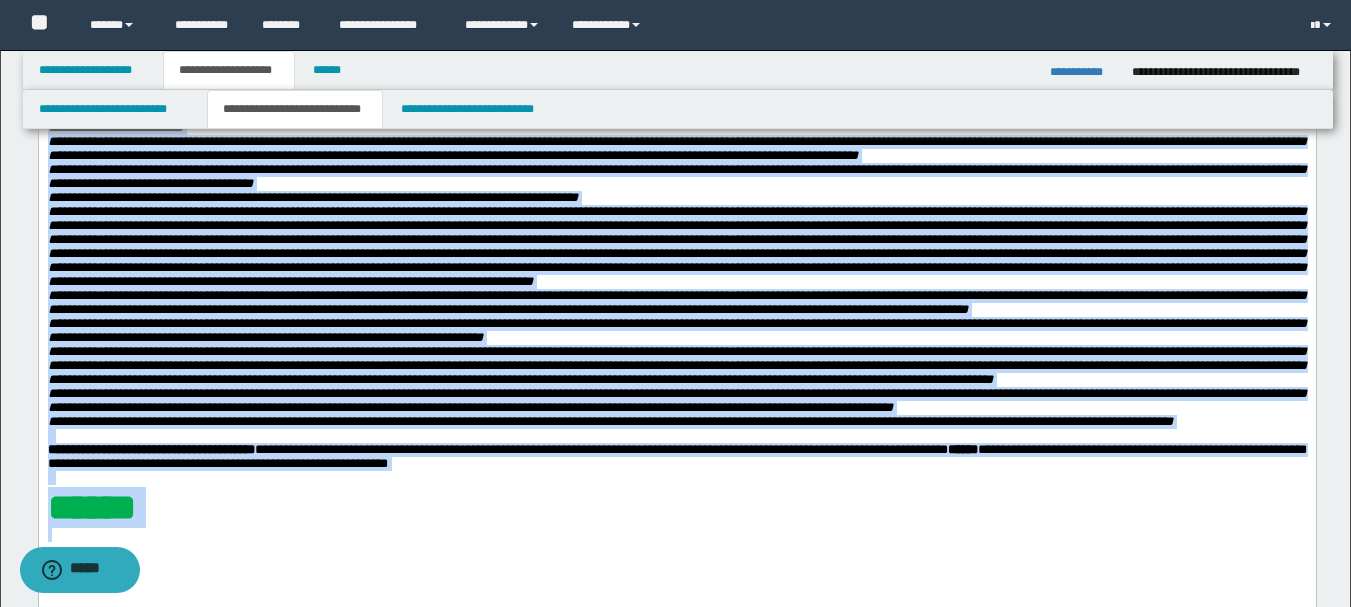 click on "**********" at bounding box center [676, 198] 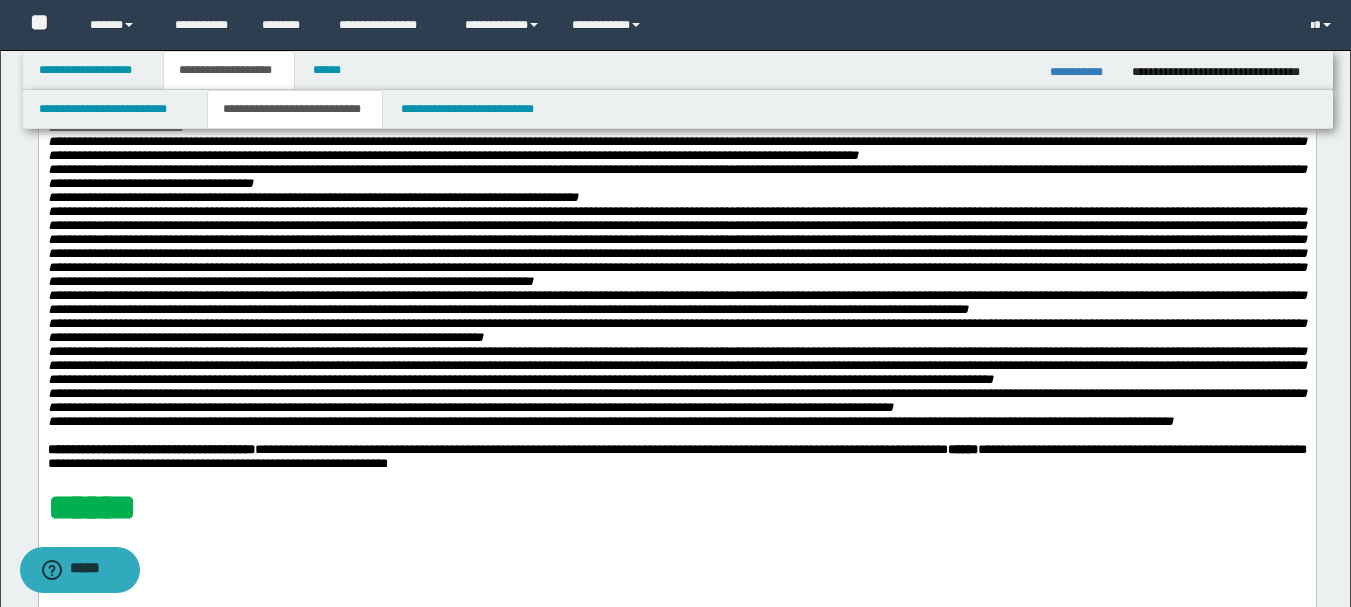 click on "**********" at bounding box center (1083, 72) 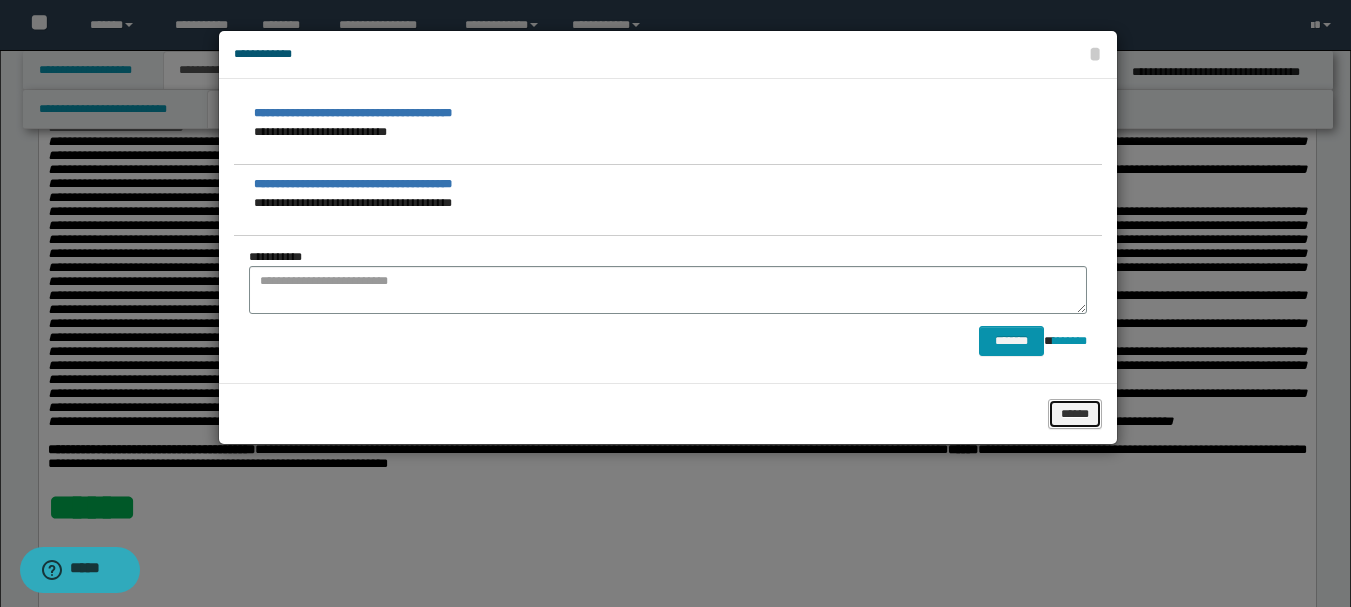 click on "******" at bounding box center (1075, 414) 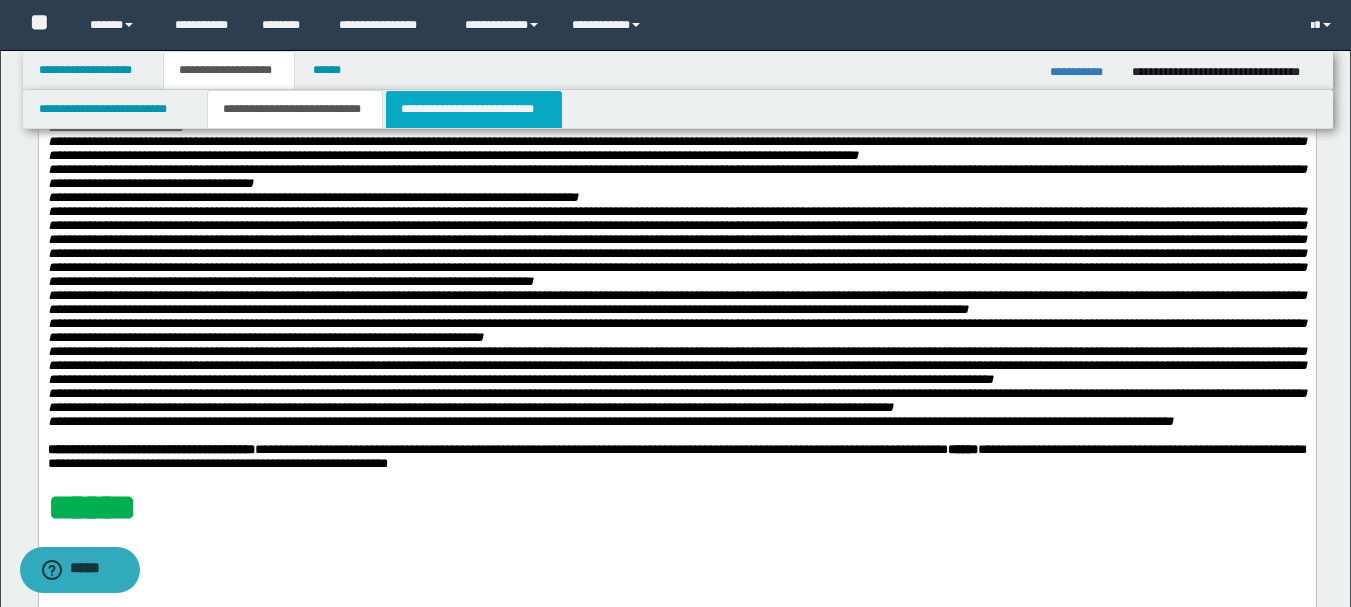 click on "**********" at bounding box center (474, 109) 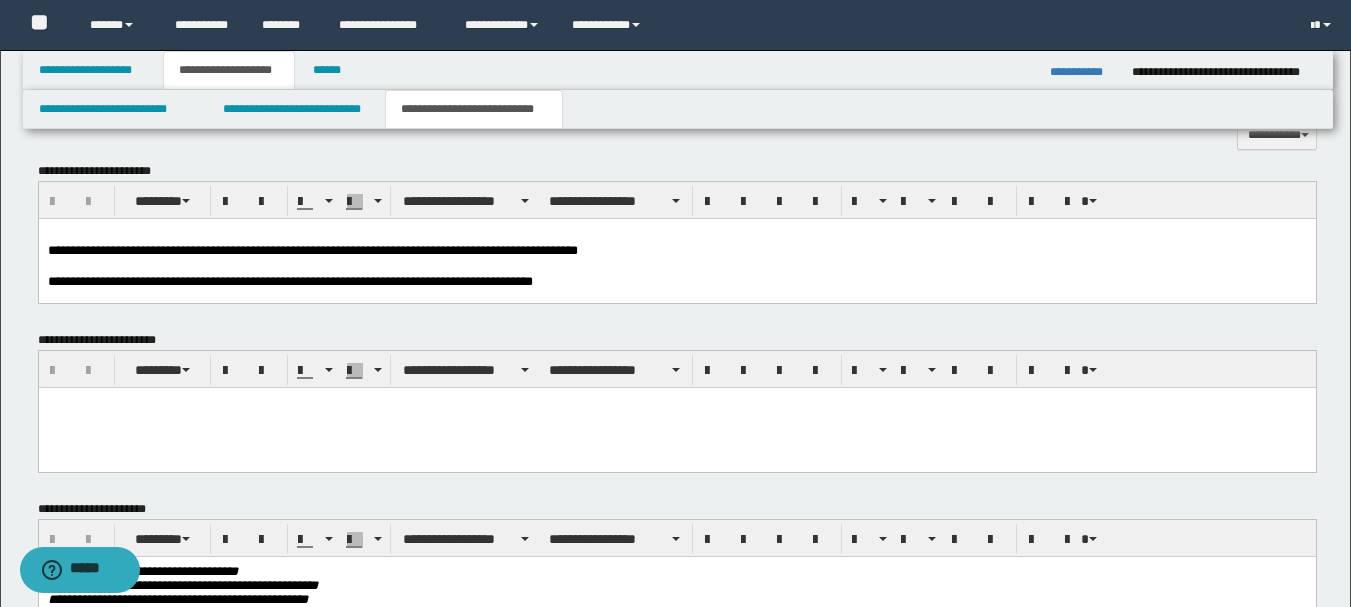 scroll, scrollTop: 549, scrollLeft: 0, axis: vertical 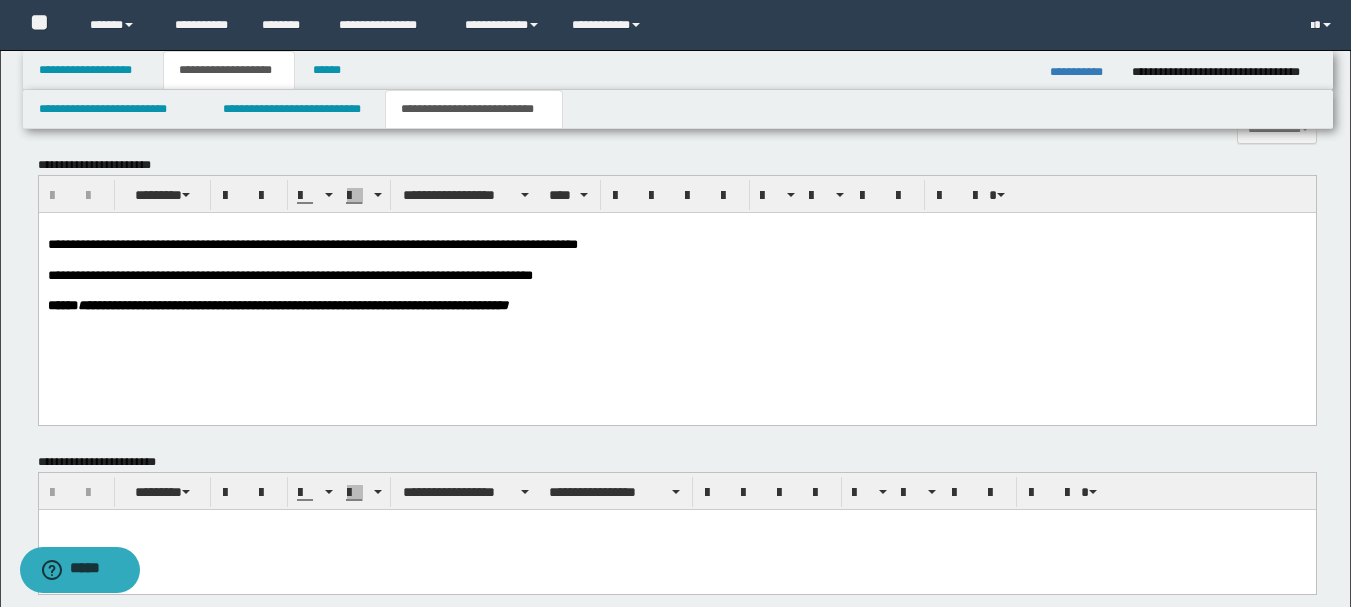 click on "**********" at bounding box center [314, 244] 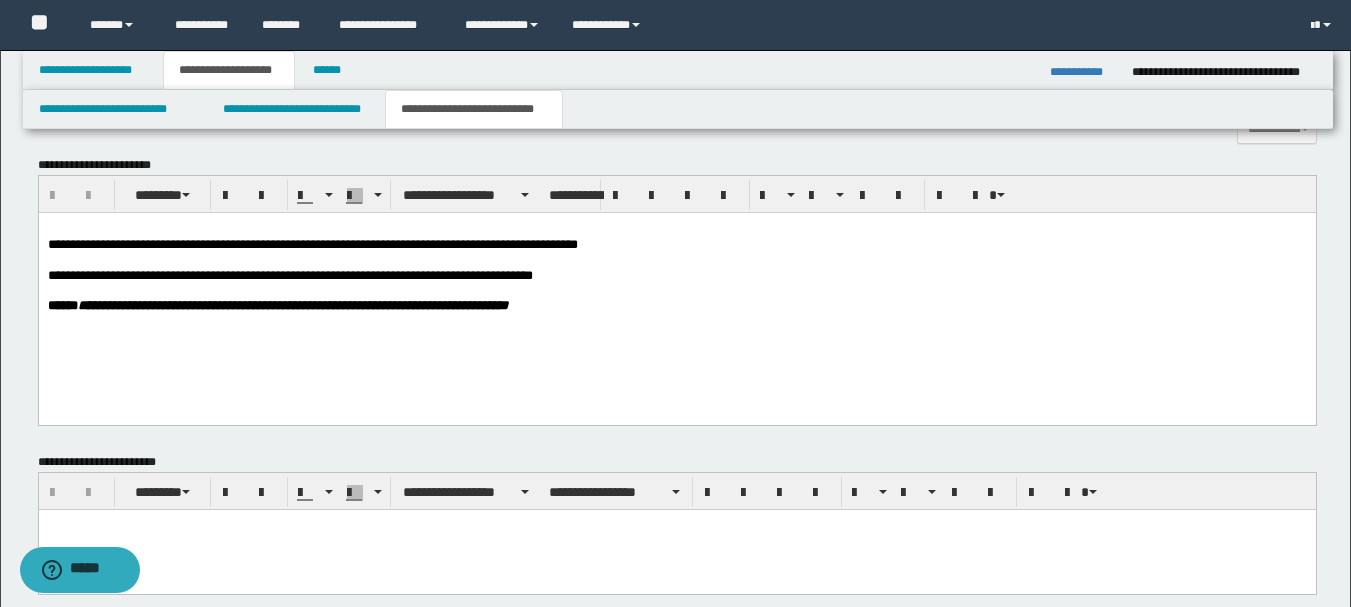 click at bounding box center [676, 229] 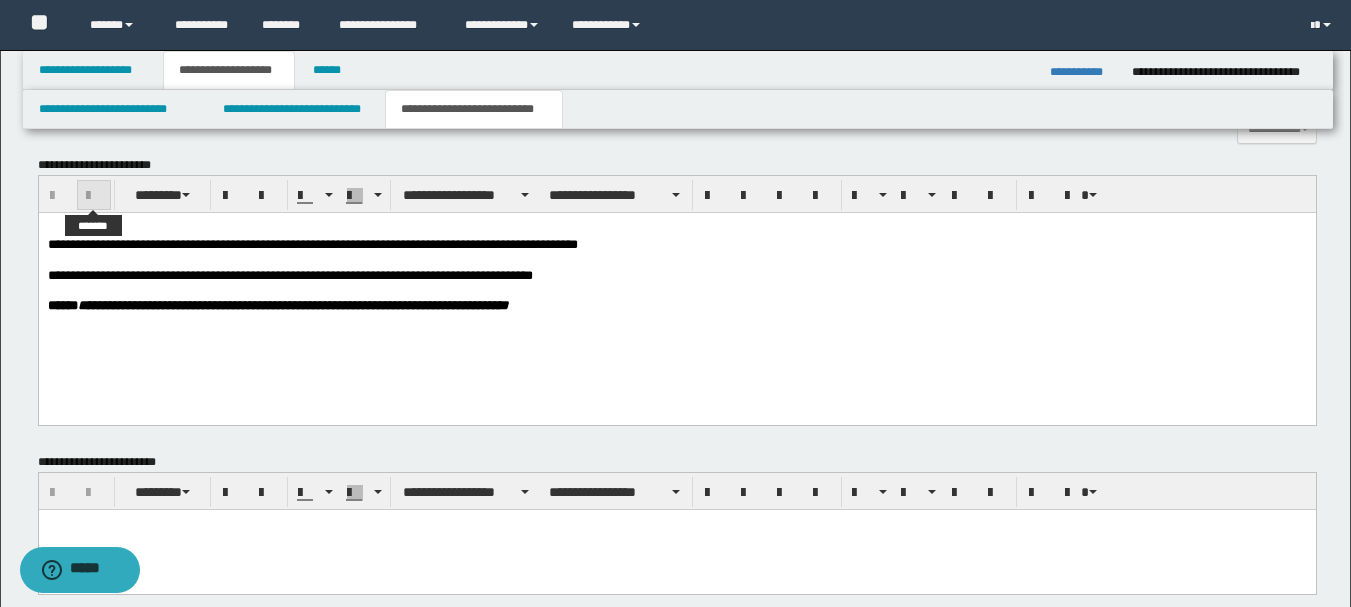 type 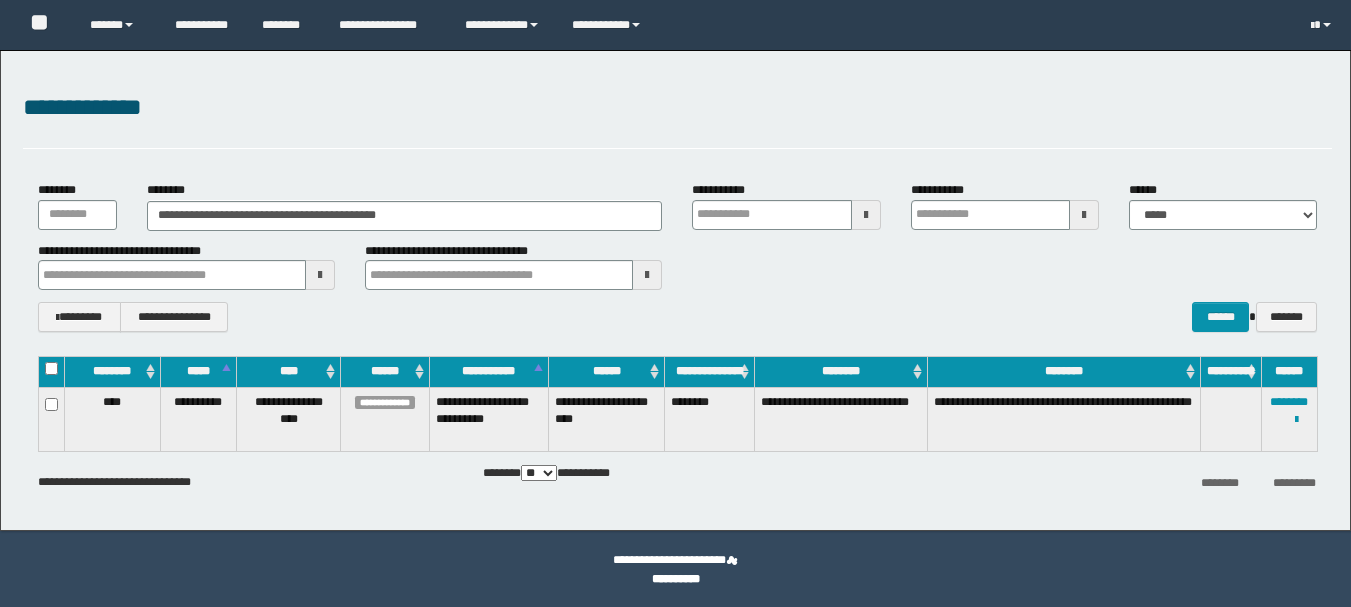 scroll, scrollTop: 0, scrollLeft: 0, axis: both 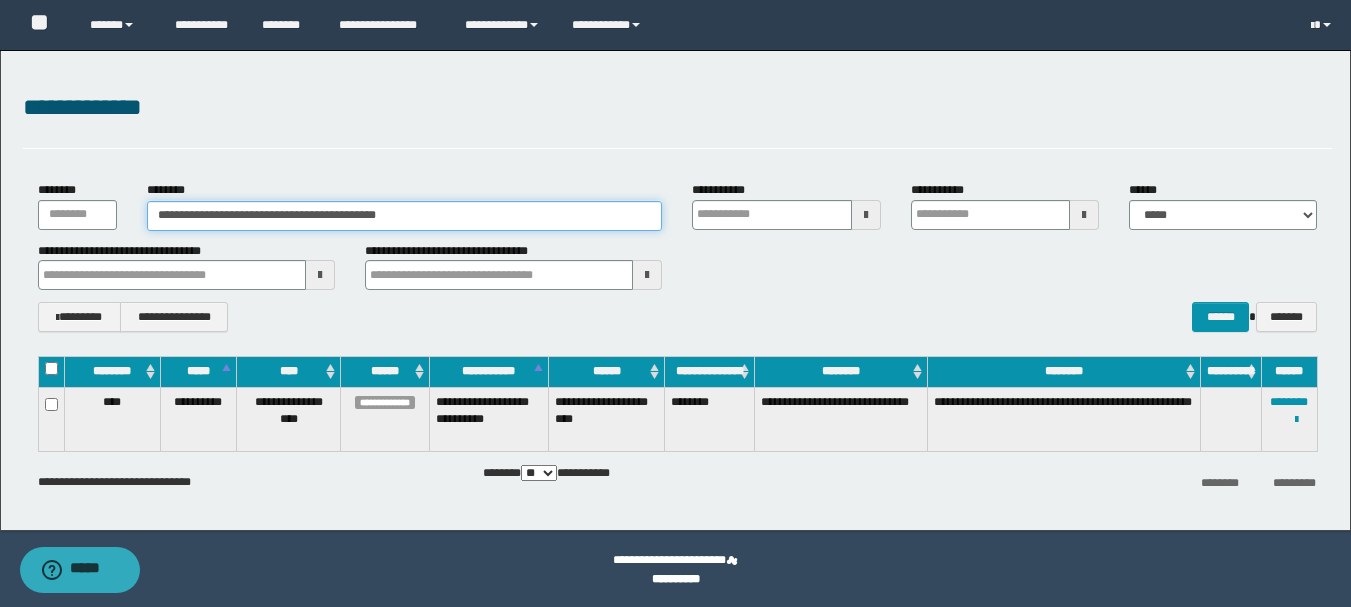 drag, startPoint x: 426, startPoint y: 216, endPoint x: 308, endPoint y: 216, distance: 118 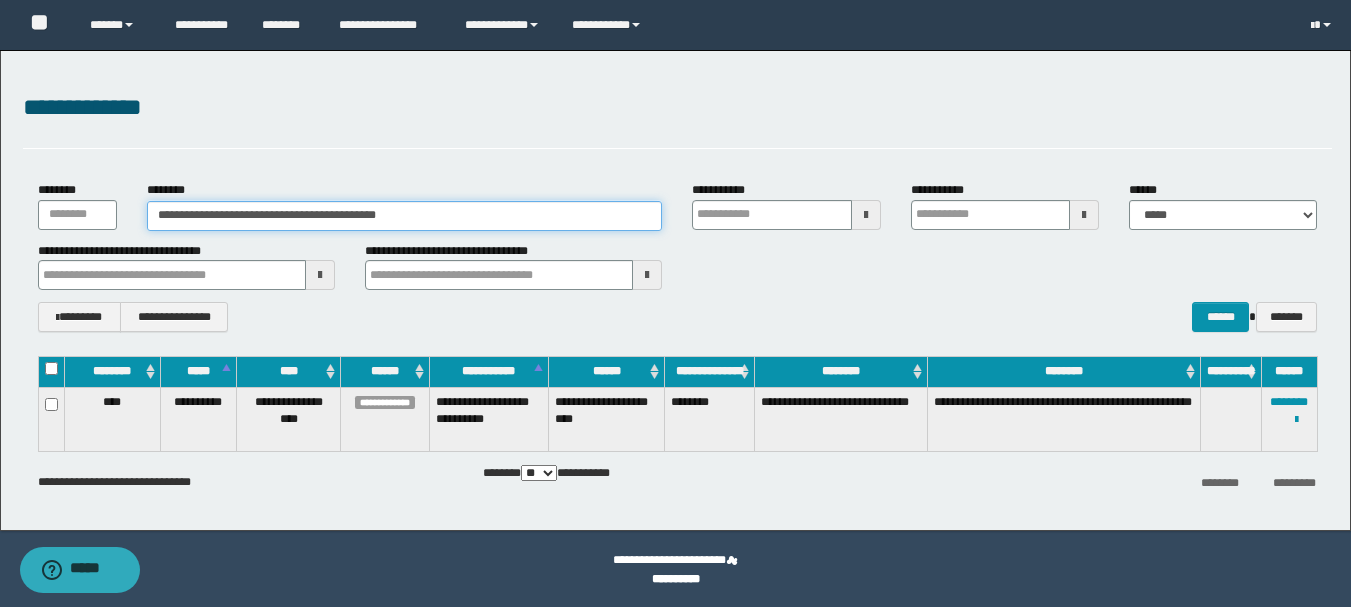 paste 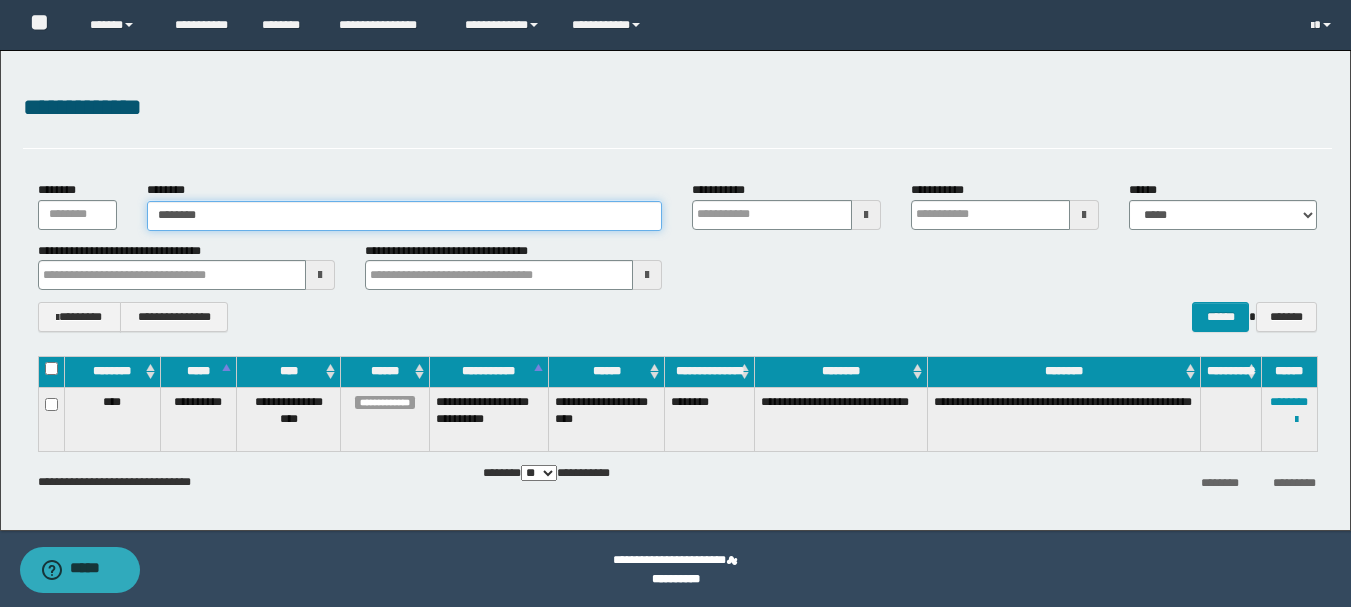 type on "********" 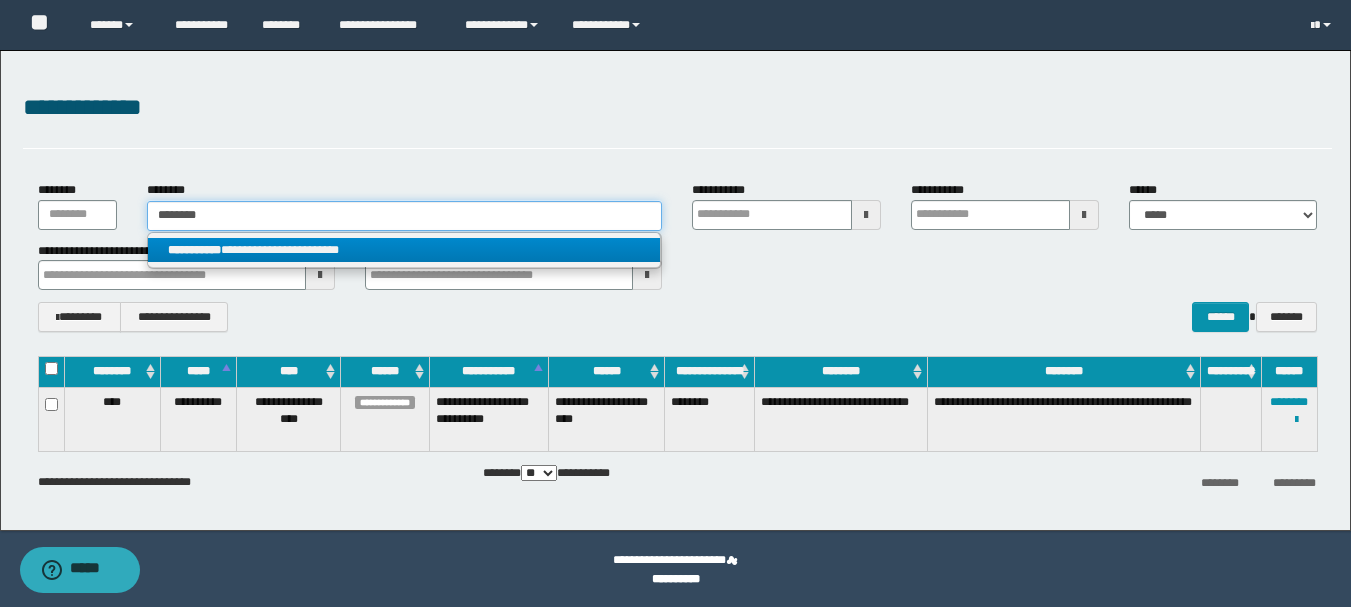 type on "********" 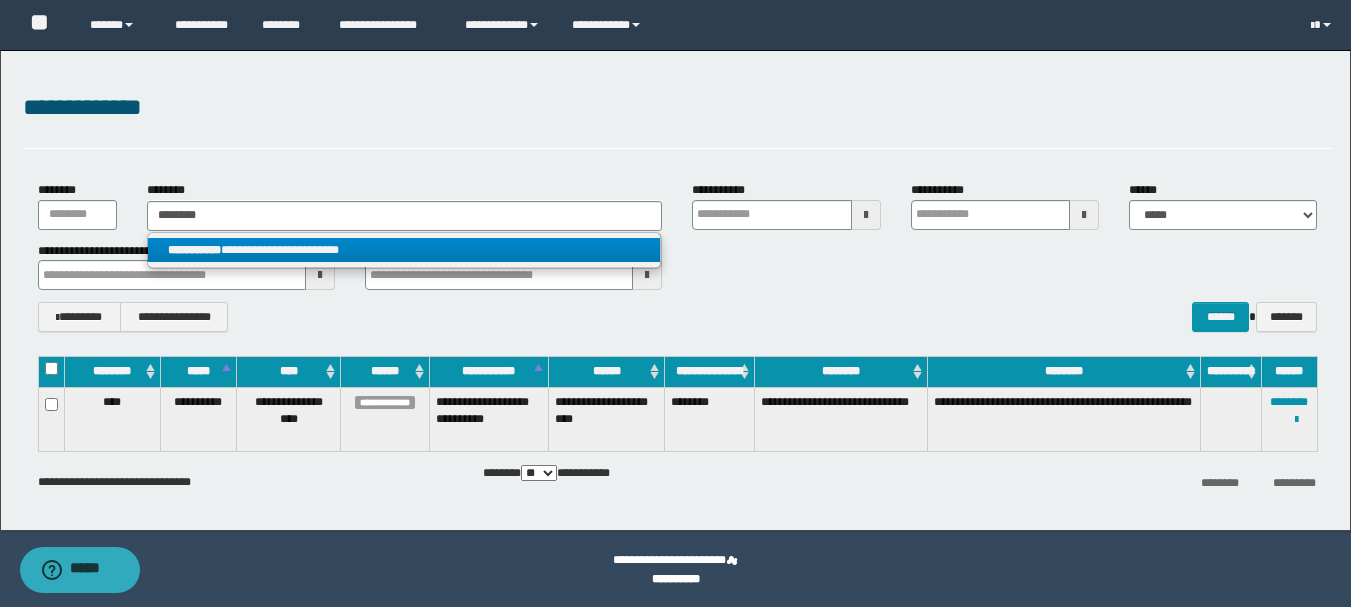 click on "**********" at bounding box center (404, 250) 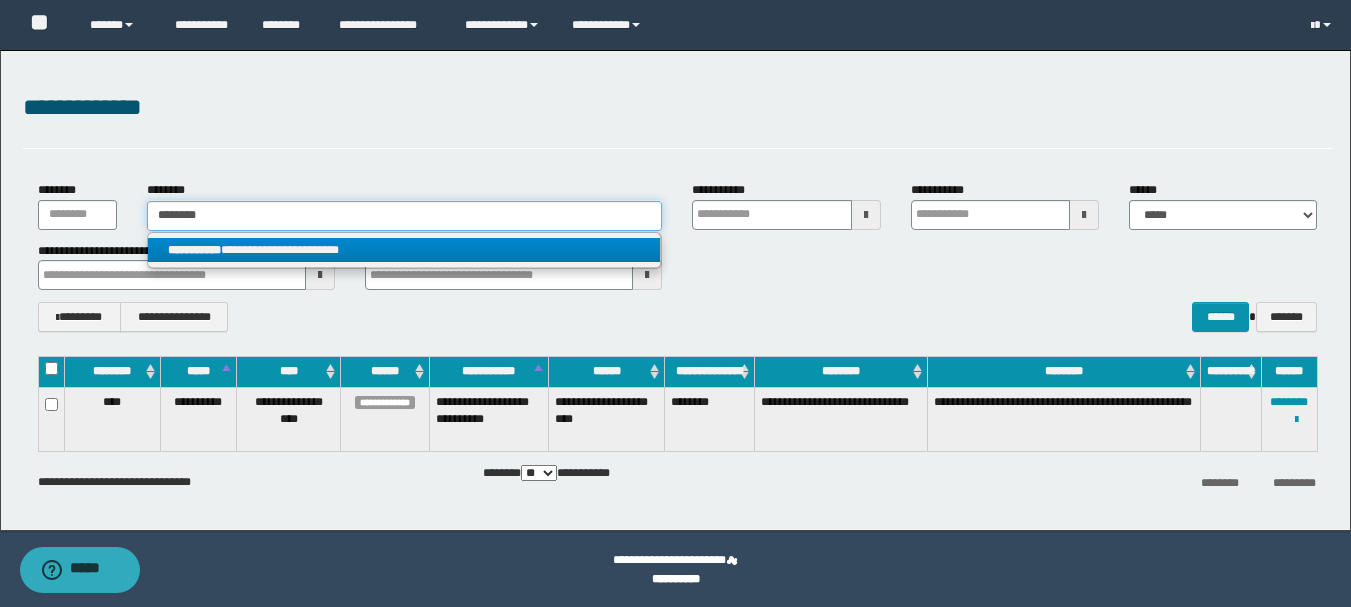 type 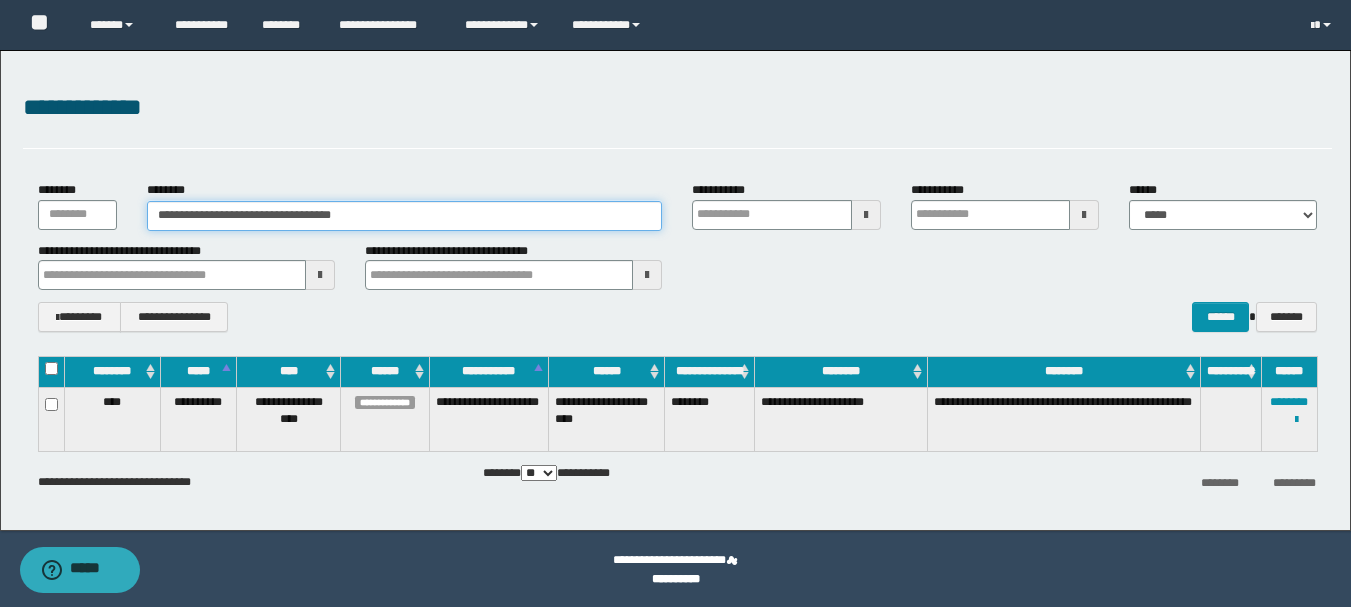 drag, startPoint x: 376, startPoint y: 224, endPoint x: 137, endPoint y: 210, distance: 239.40968 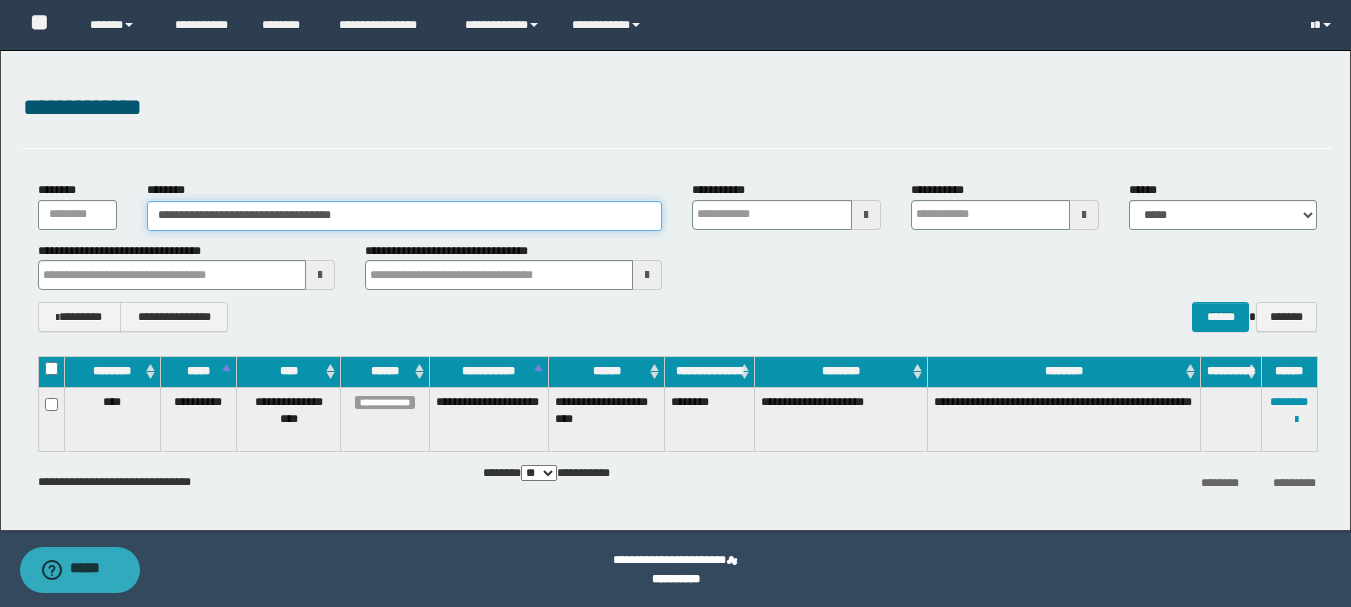 paste 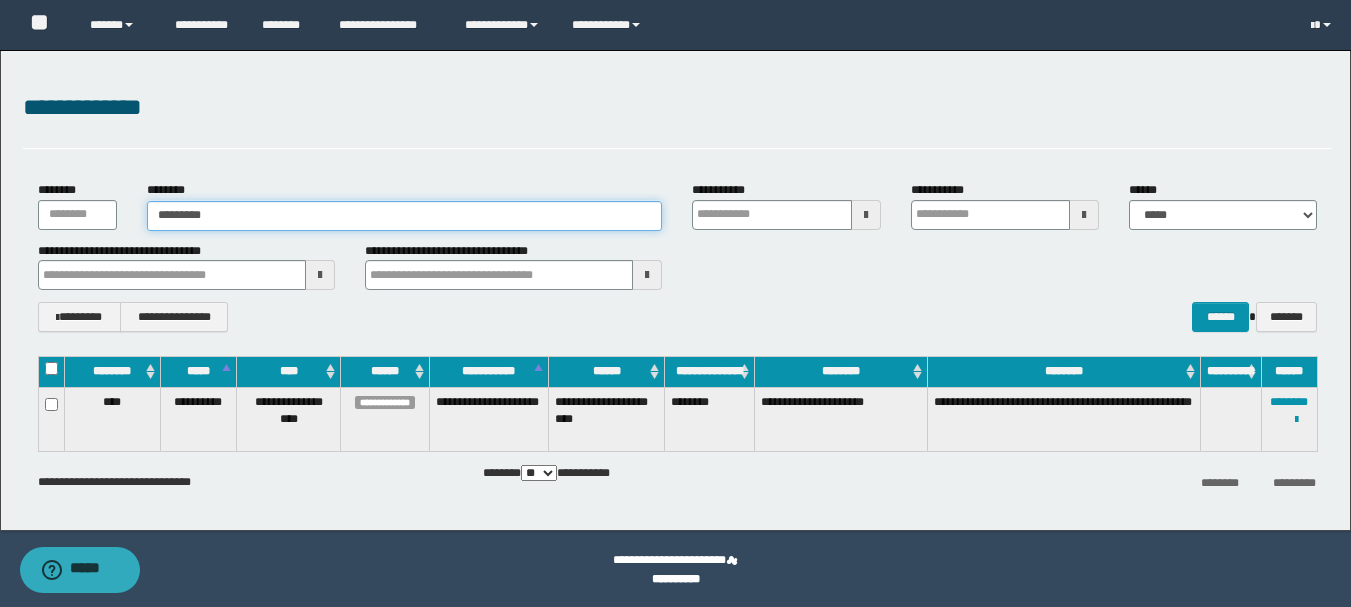type on "********" 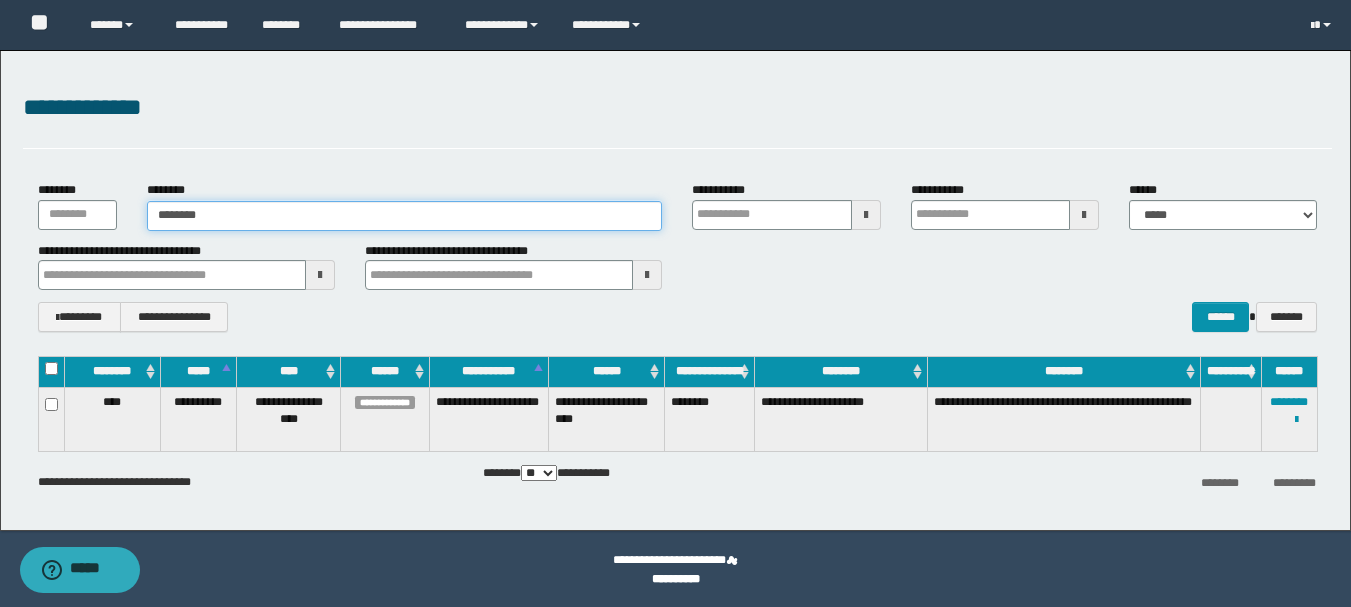 type on "********" 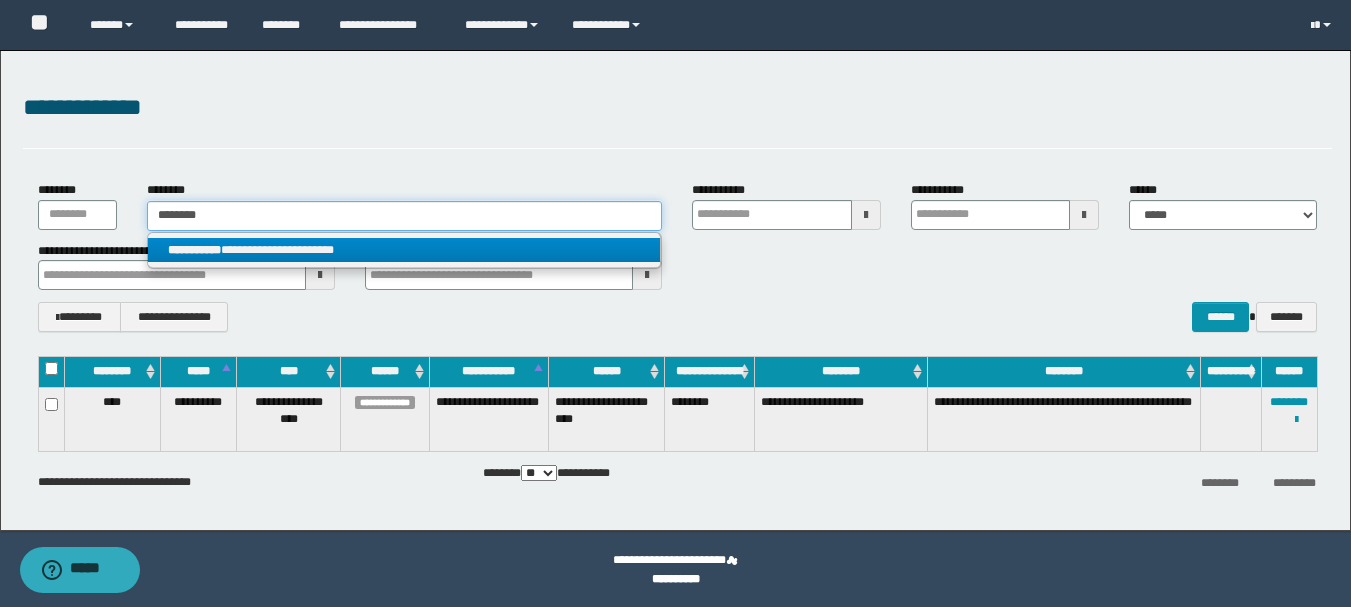 type on "********" 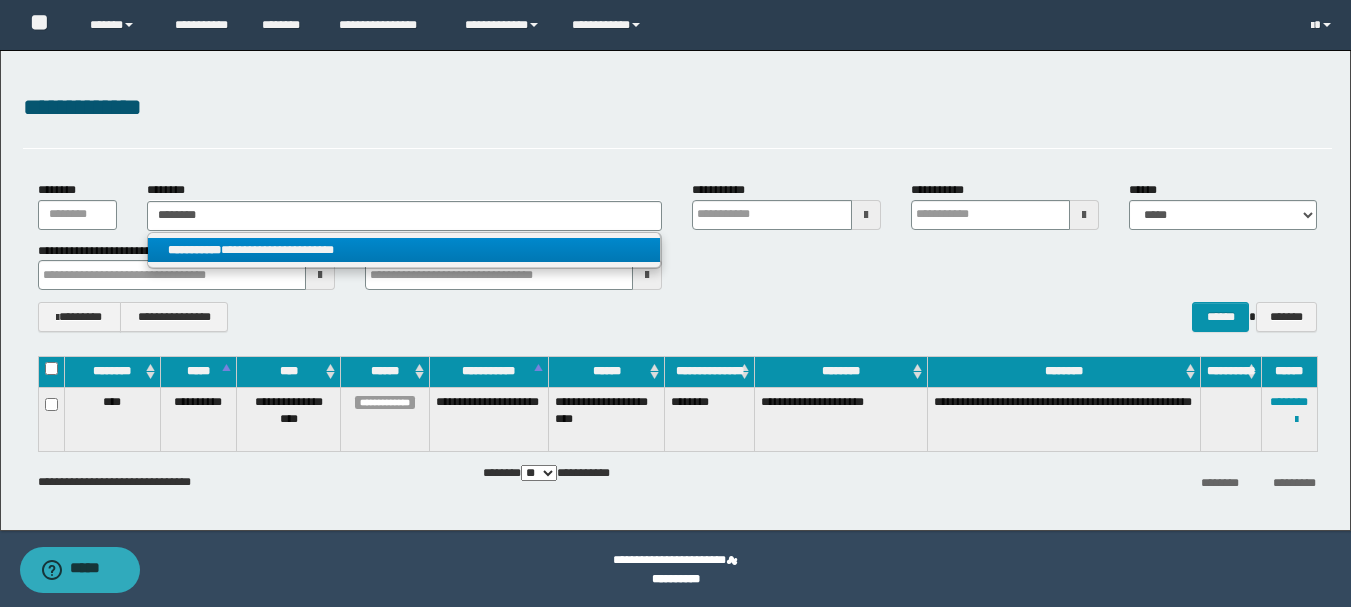 click on "**********" at bounding box center [404, 250] 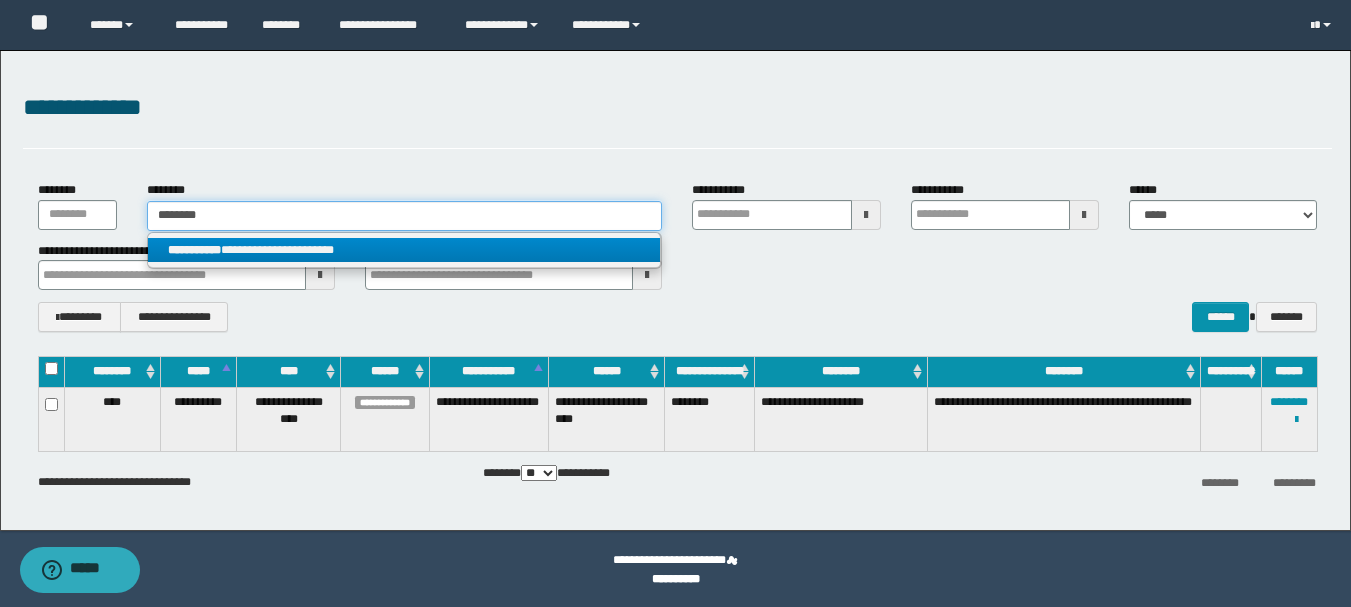 type 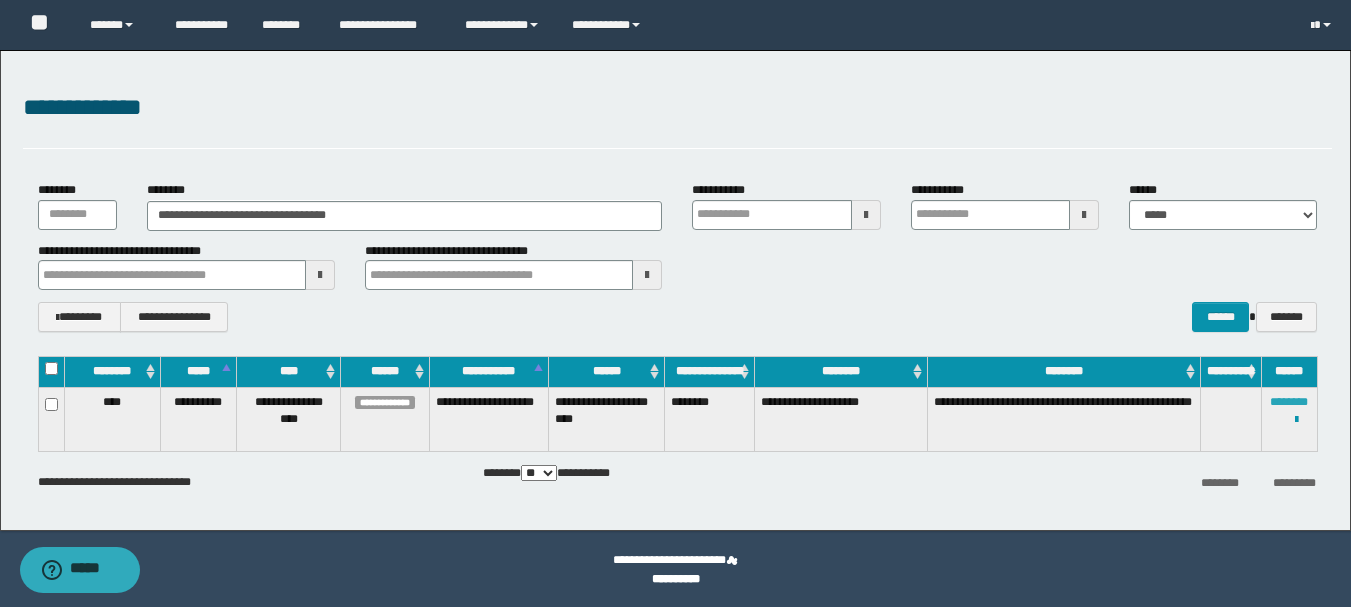 click on "********" at bounding box center [1289, 402] 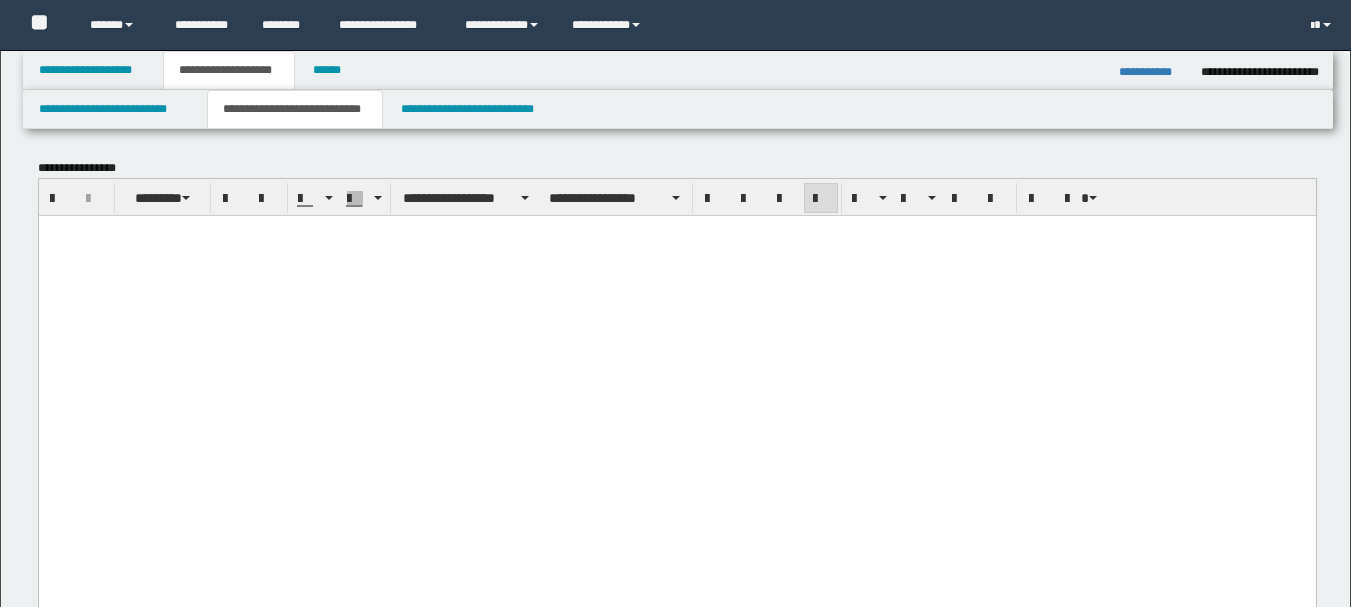 scroll, scrollTop: 41, scrollLeft: 0, axis: vertical 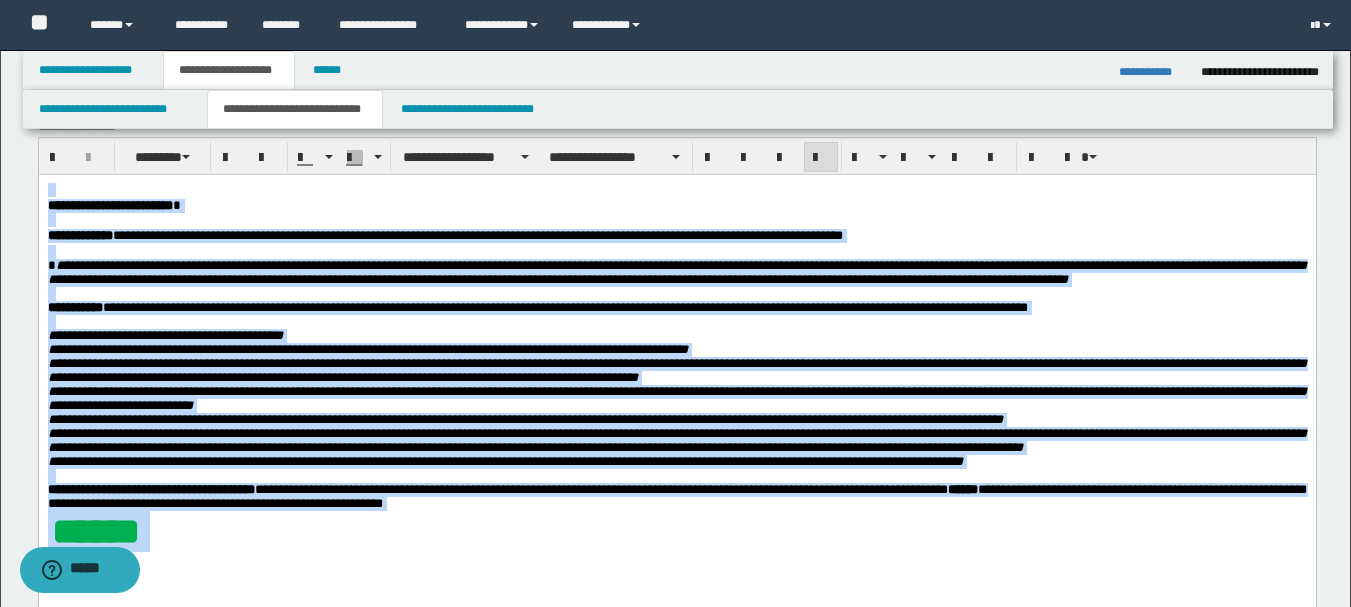 click on "**********" at bounding box center [676, 236] 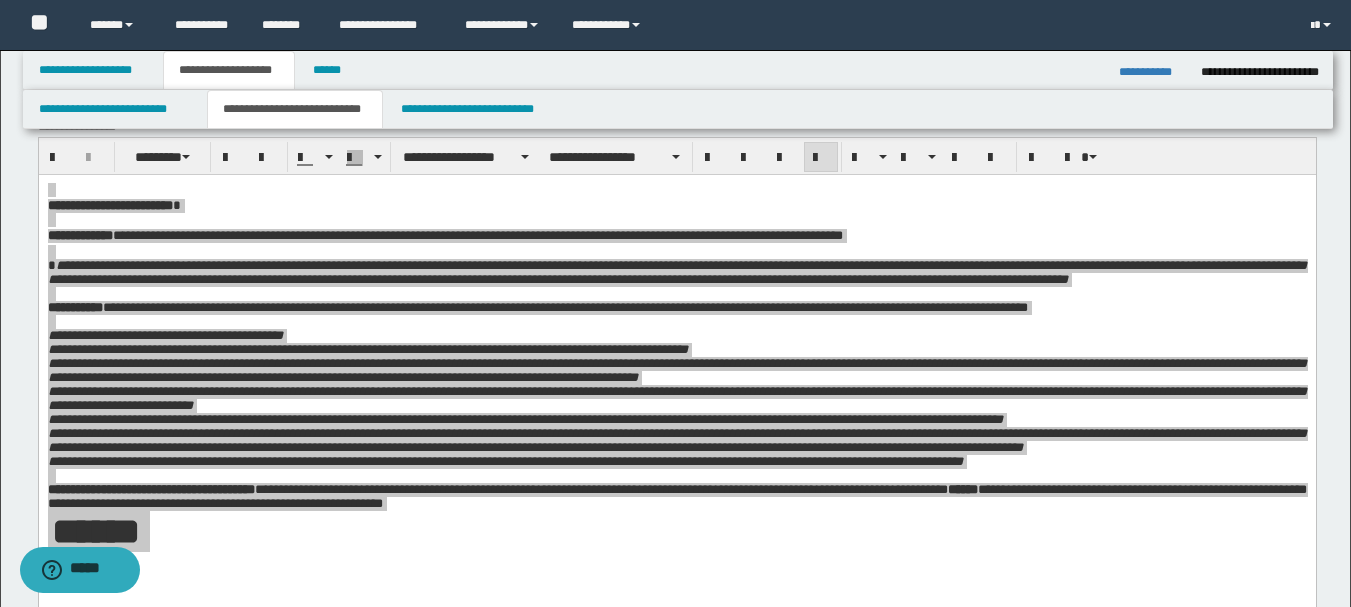 click on "**********" at bounding box center [1152, 72] 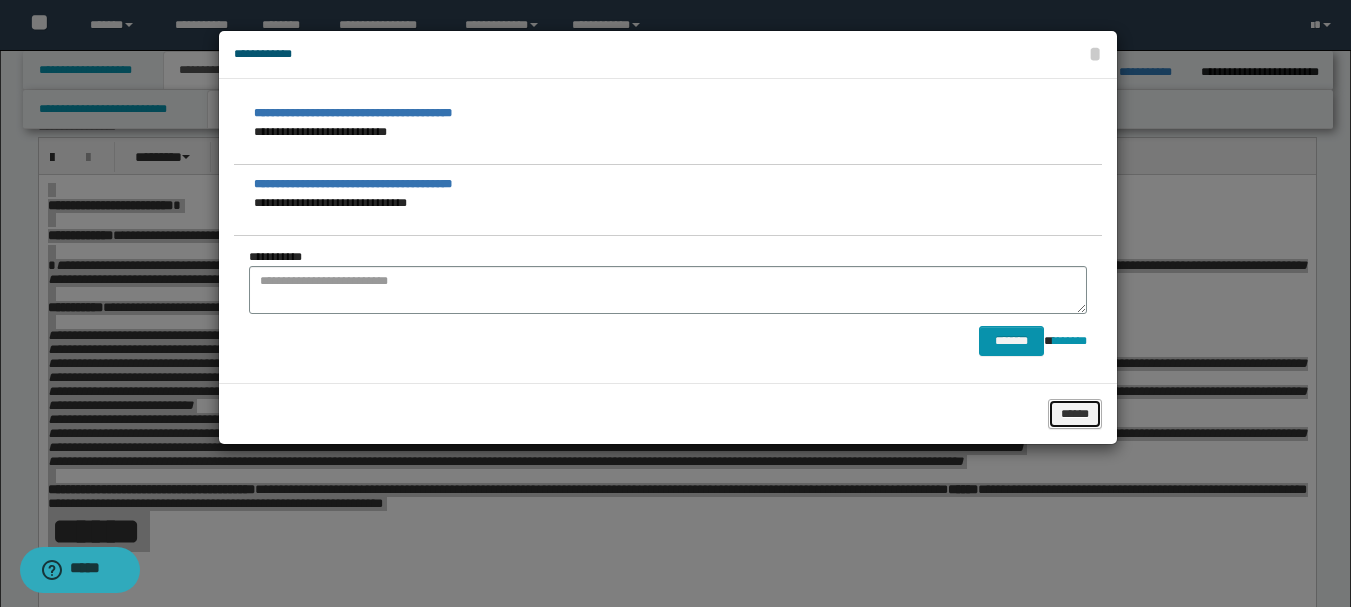 click on "******" at bounding box center [1075, 414] 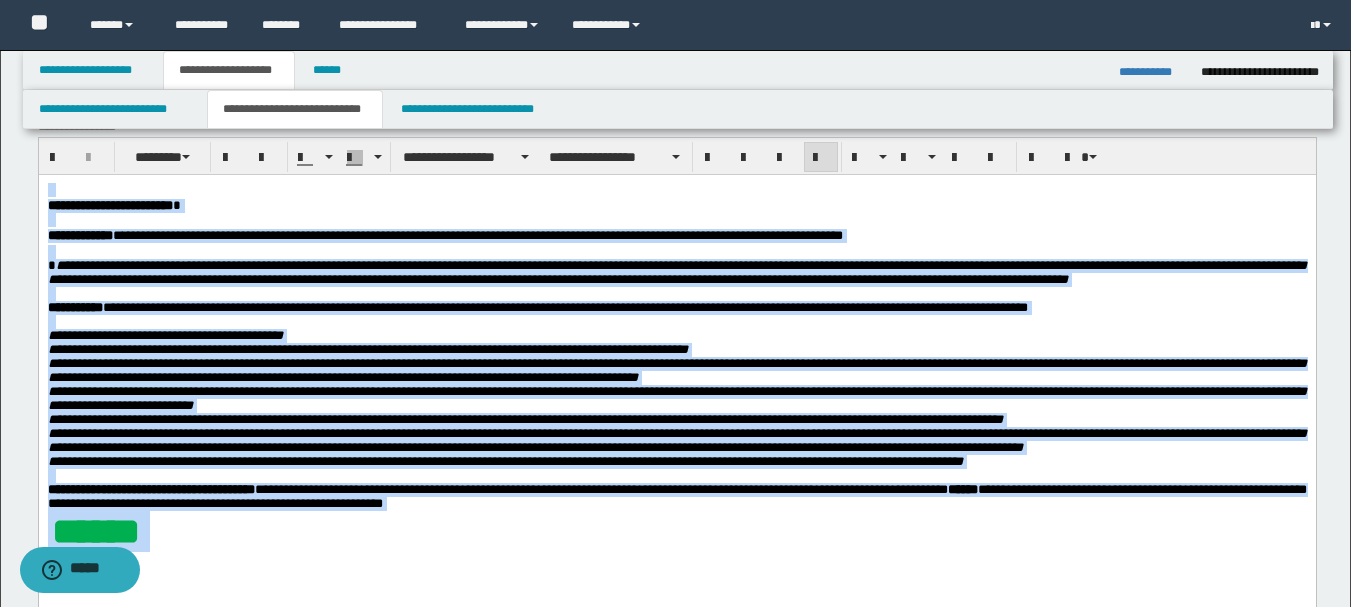 click on "**********" at bounding box center [676, 236] 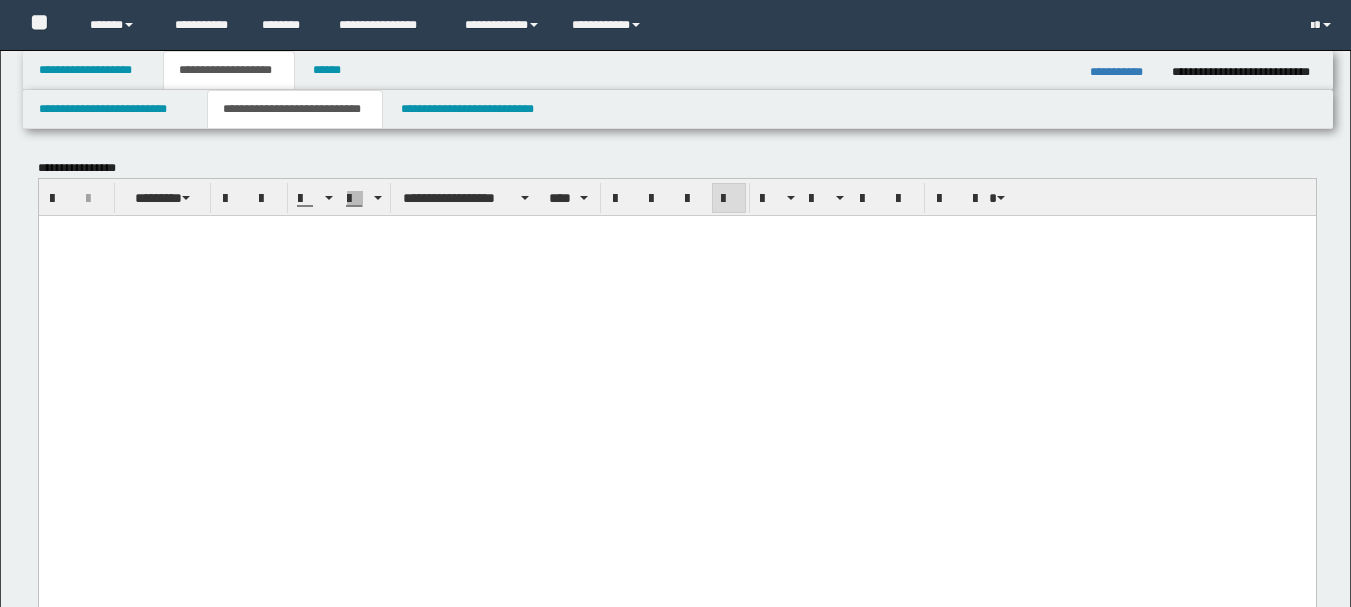 scroll, scrollTop: 600, scrollLeft: 0, axis: vertical 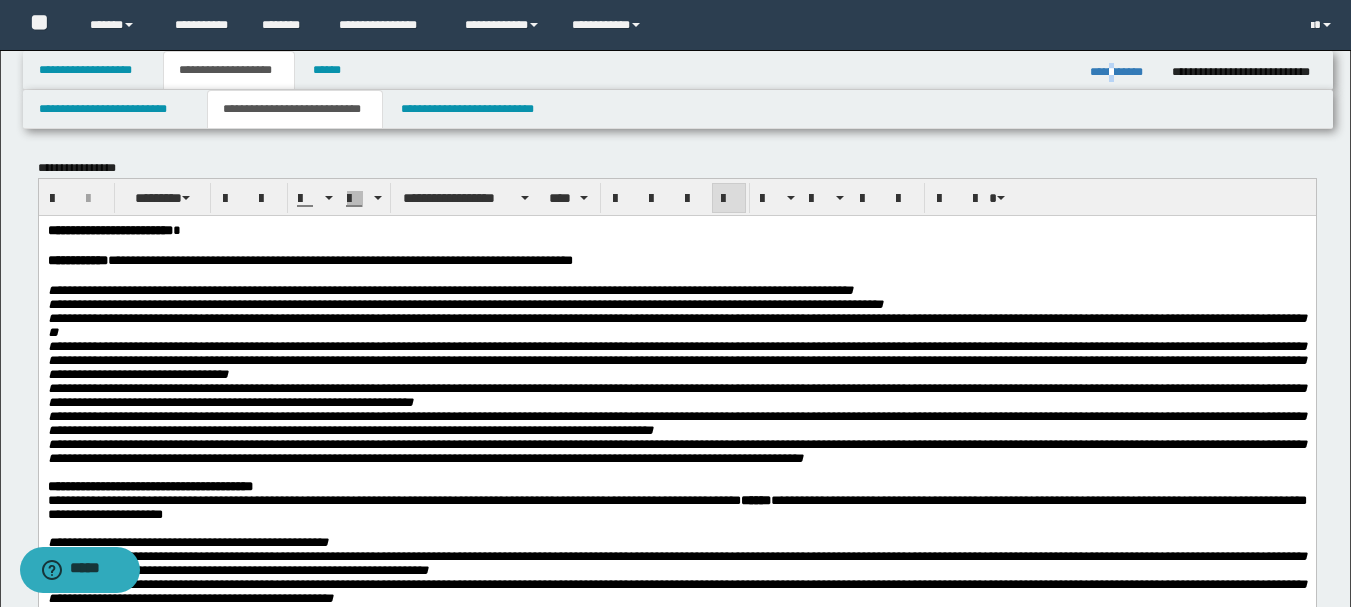 click on "**********" at bounding box center (1123, 72) 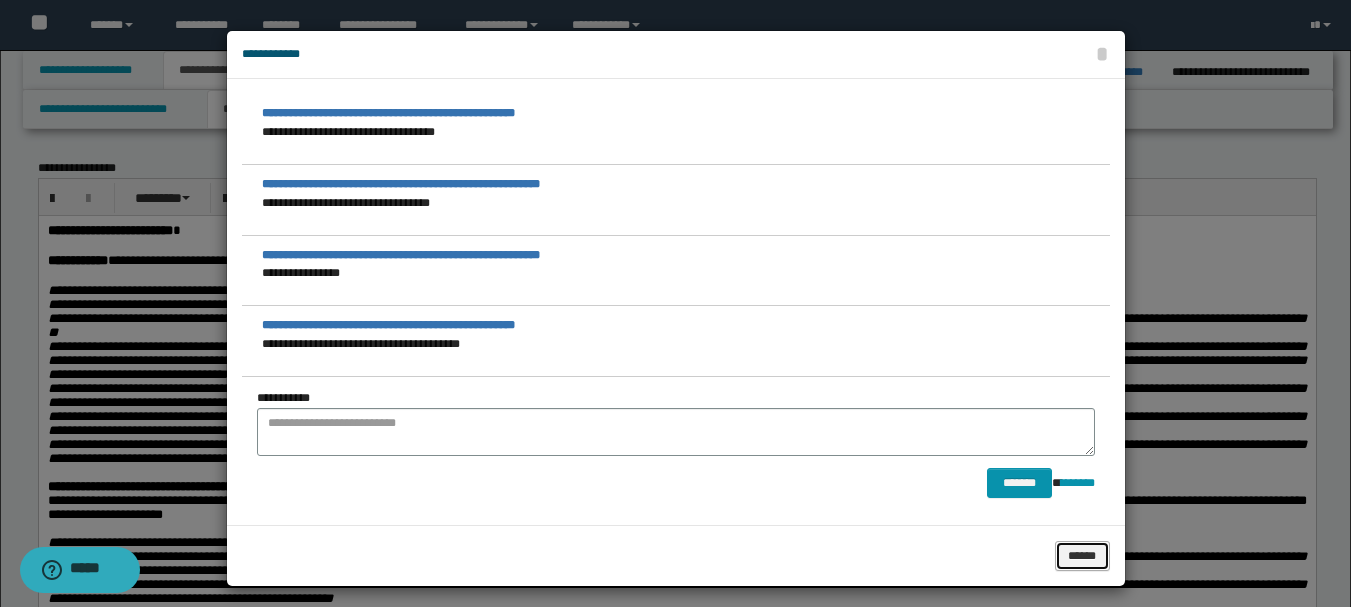 click on "******" at bounding box center (1082, 556) 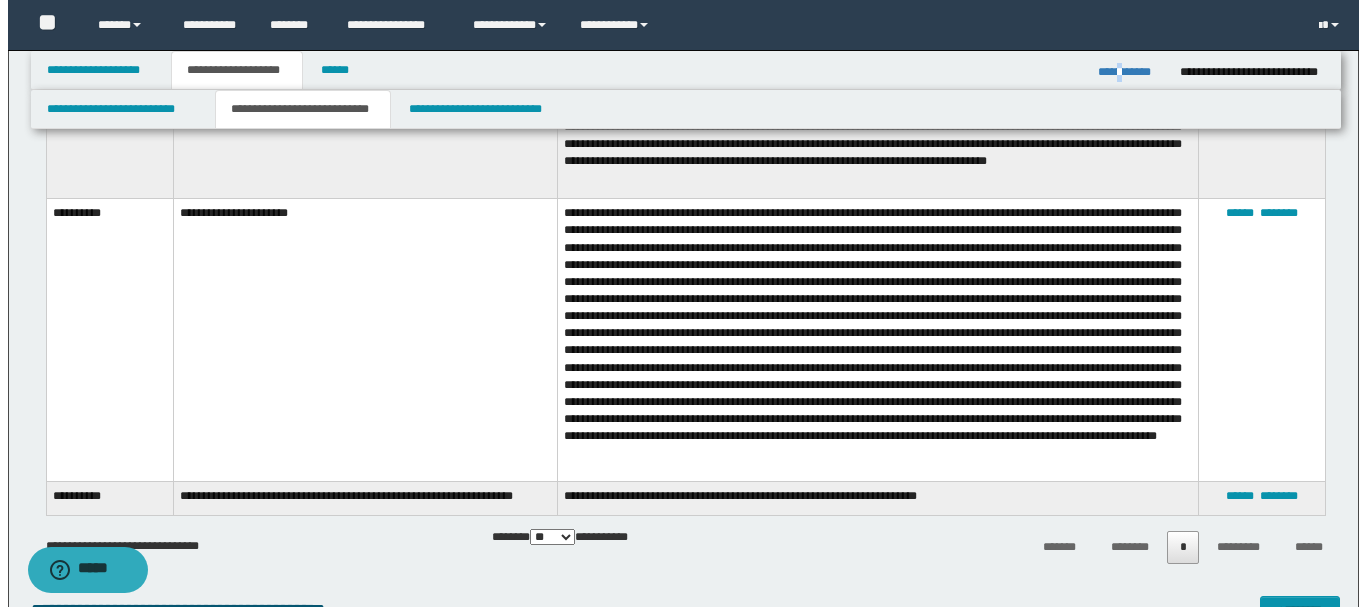 scroll, scrollTop: 1600, scrollLeft: 0, axis: vertical 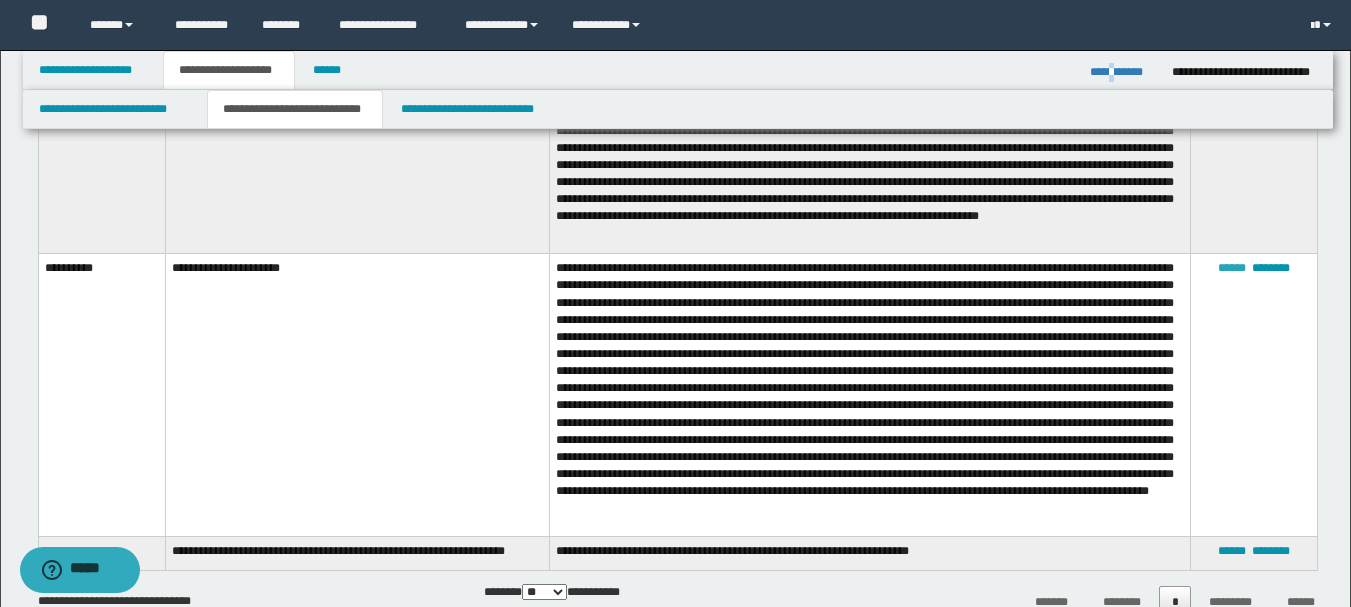 click on "******" at bounding box center [1232, 268] 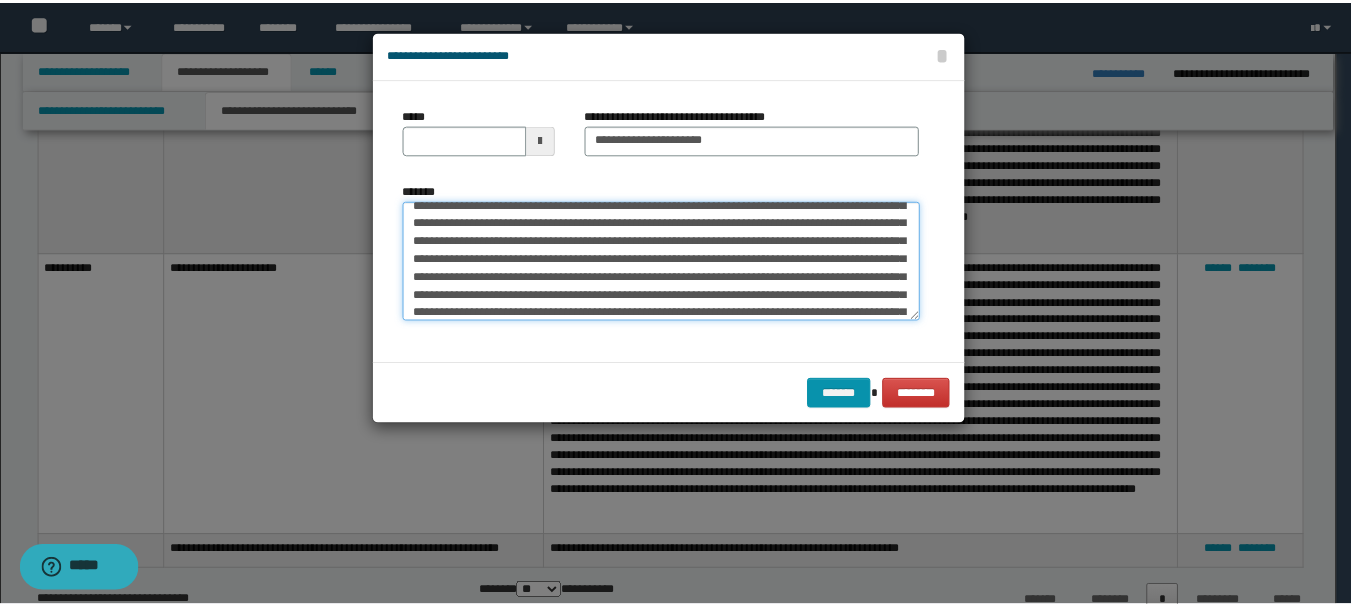 scroll, scrollTop: 252, scrollLeft: 0, axis: vertical 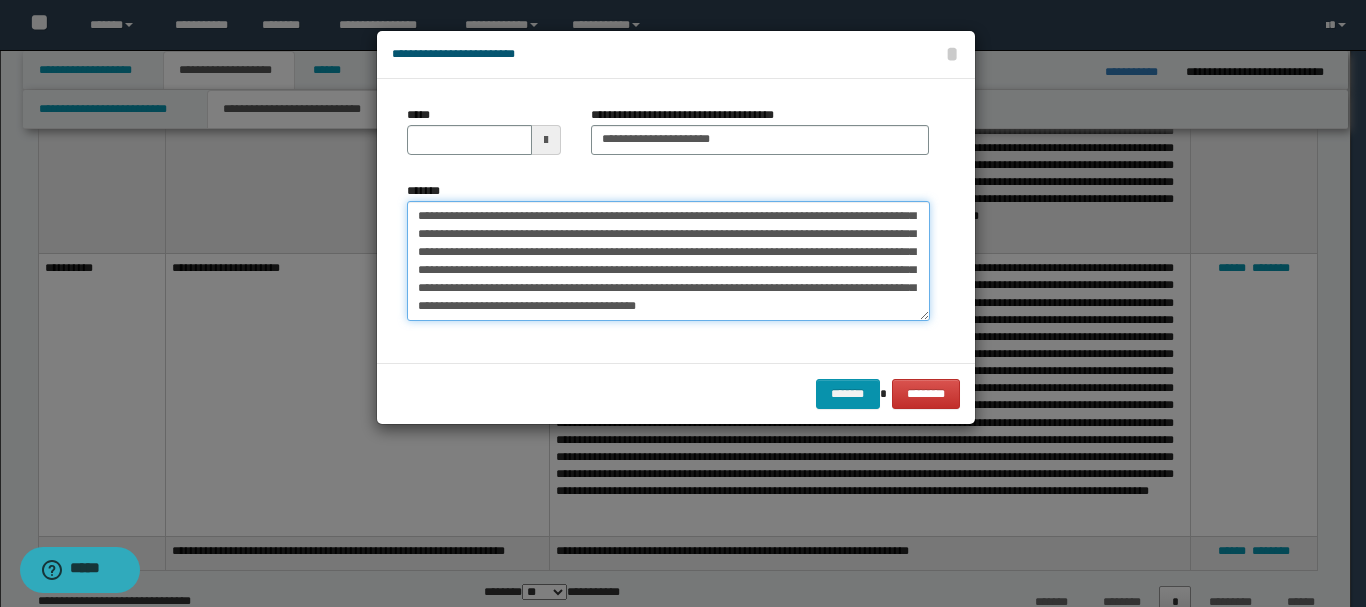 drag, startPoint x: 414, startPoint y: 208, endPoint x: 728, endPoint y: 317, distance: 332.3808 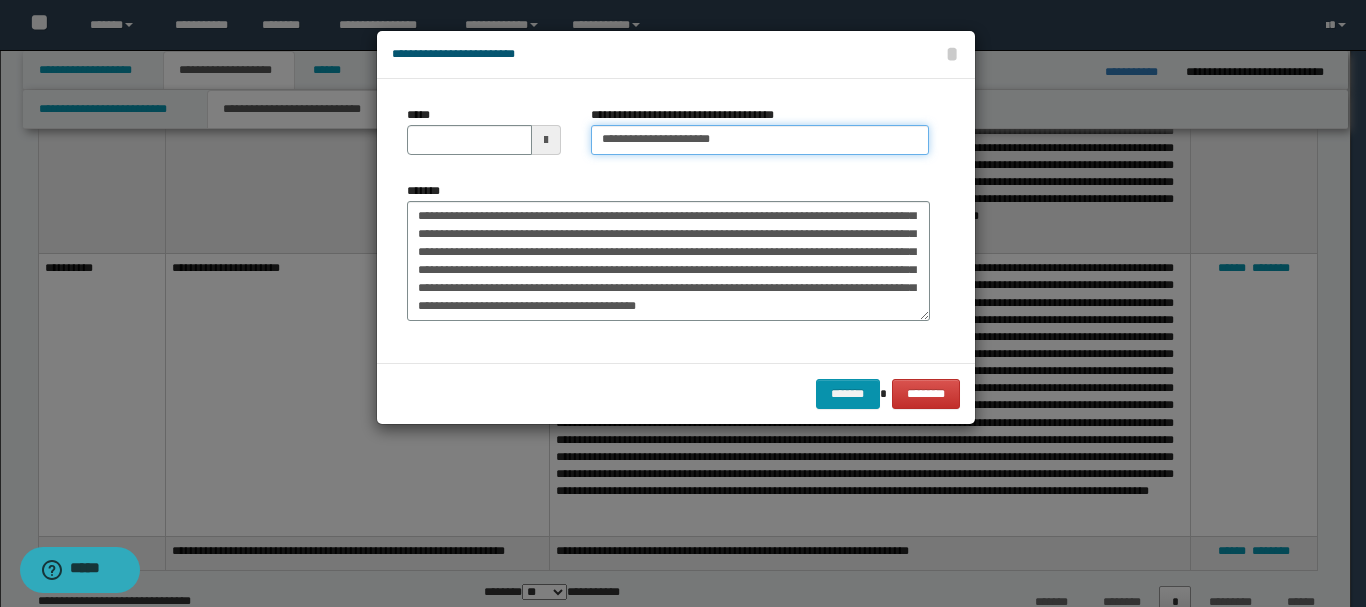 drag, startPoint x: 723, startPoint y: 139, endPoint x: 597, endPoint y: 139, distance: 126 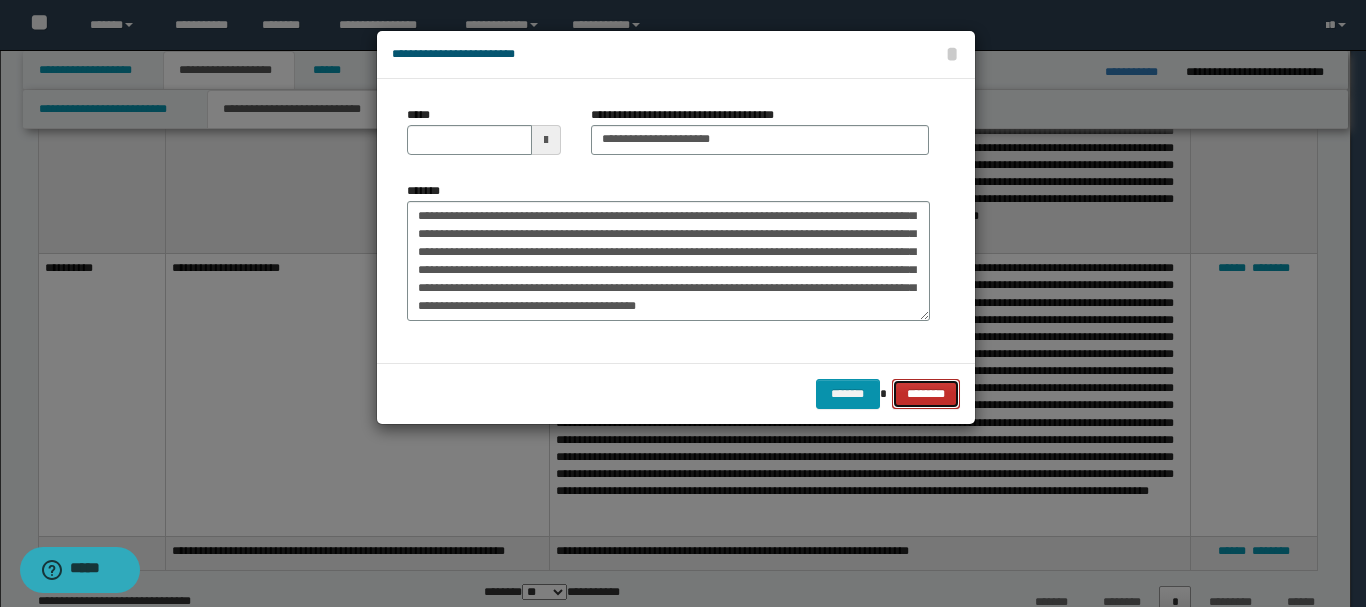 click on "********" at bounding box center (925, 394) 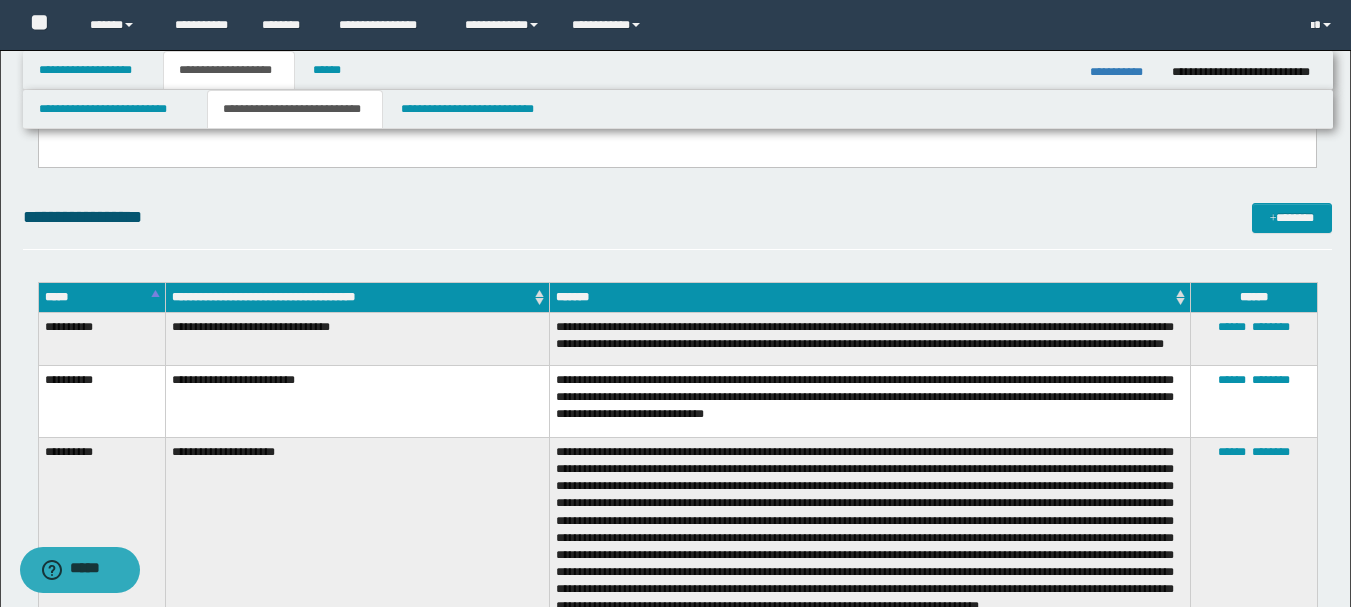 scroll, scrollTop: 1202, scrollLeft: 0, axis: vertical 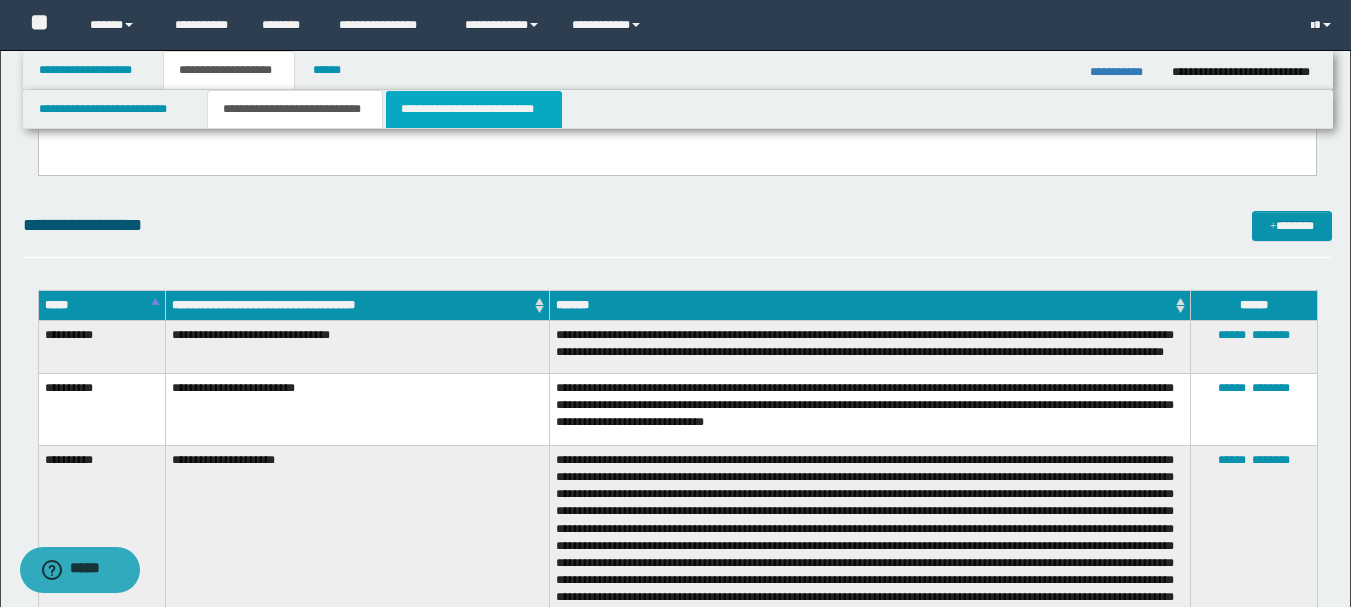 click on "**********" at bounding box center (474, 109) 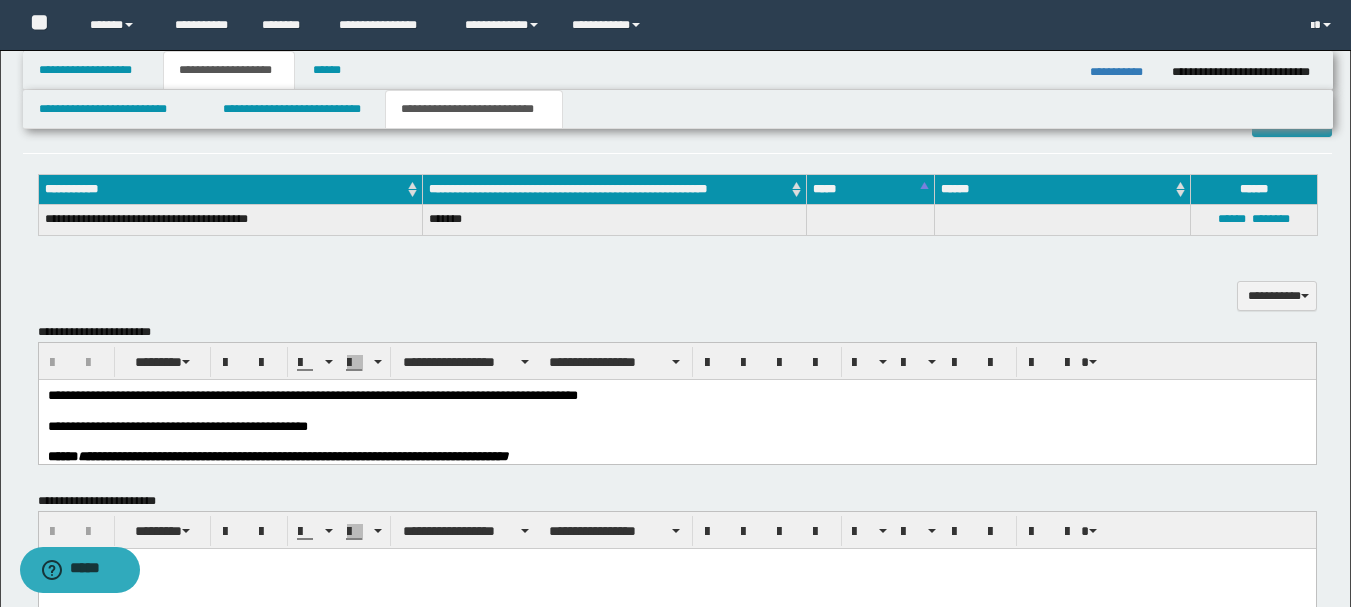 scroll, scrollTop: 401, scrollLeft: 0, axis: vertical 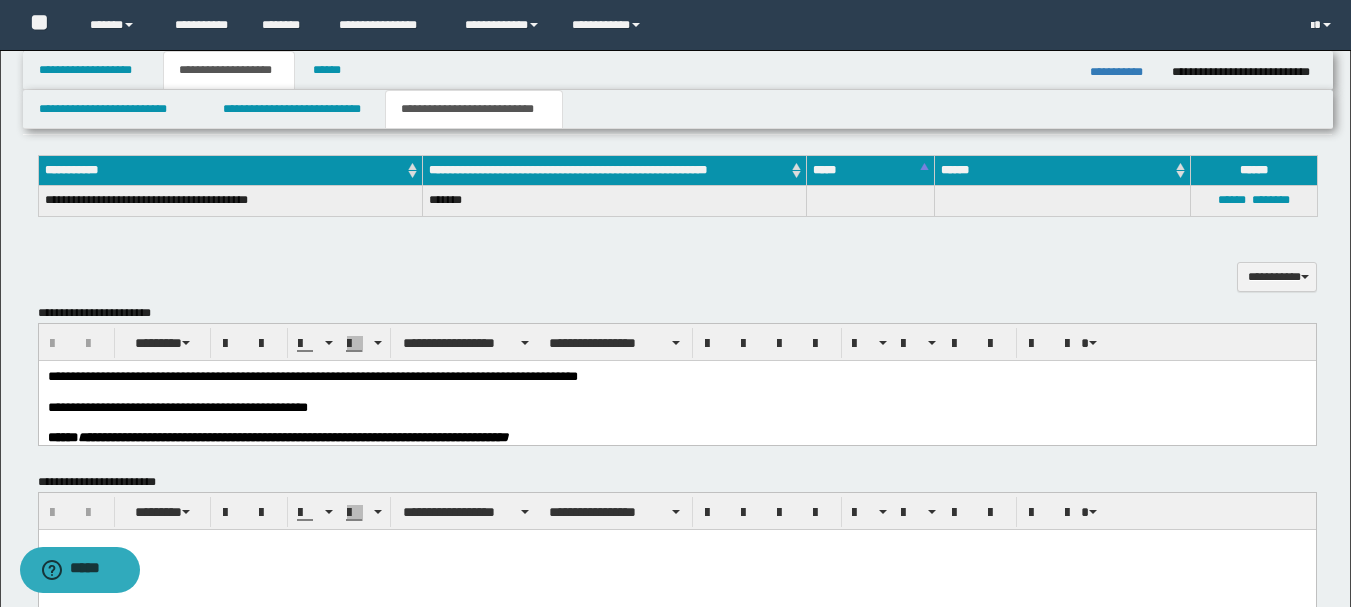 click at bounding box center (676, 391) 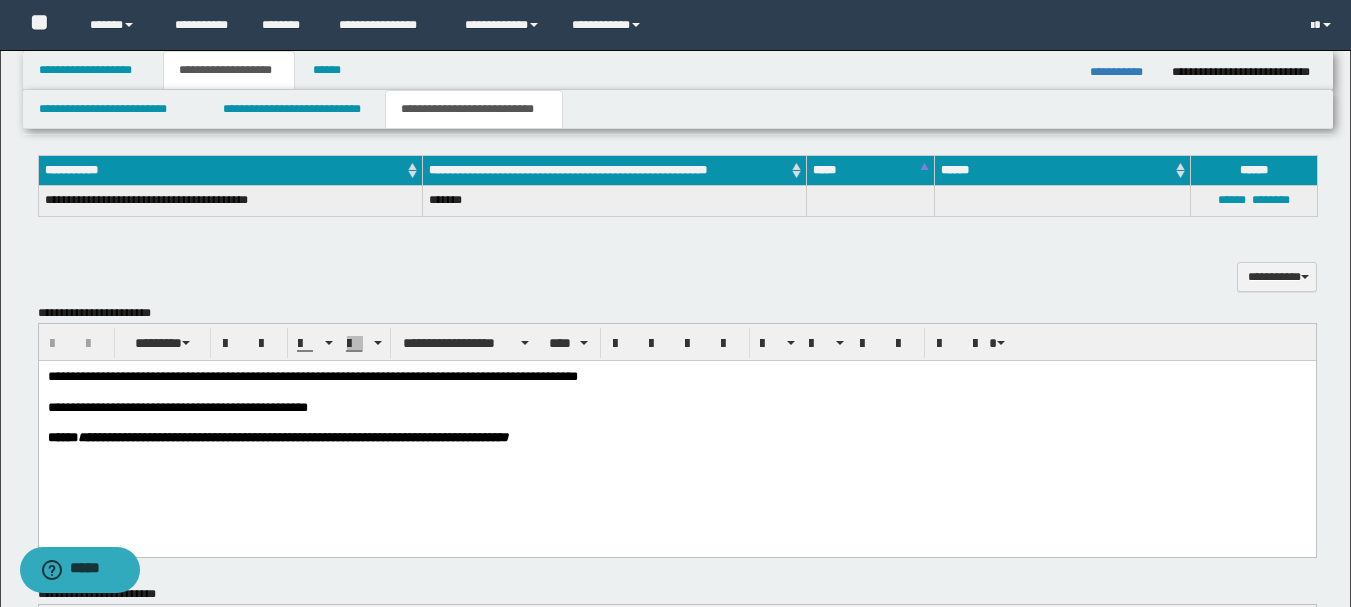 click on "**********" at bounding box center (676, 432) 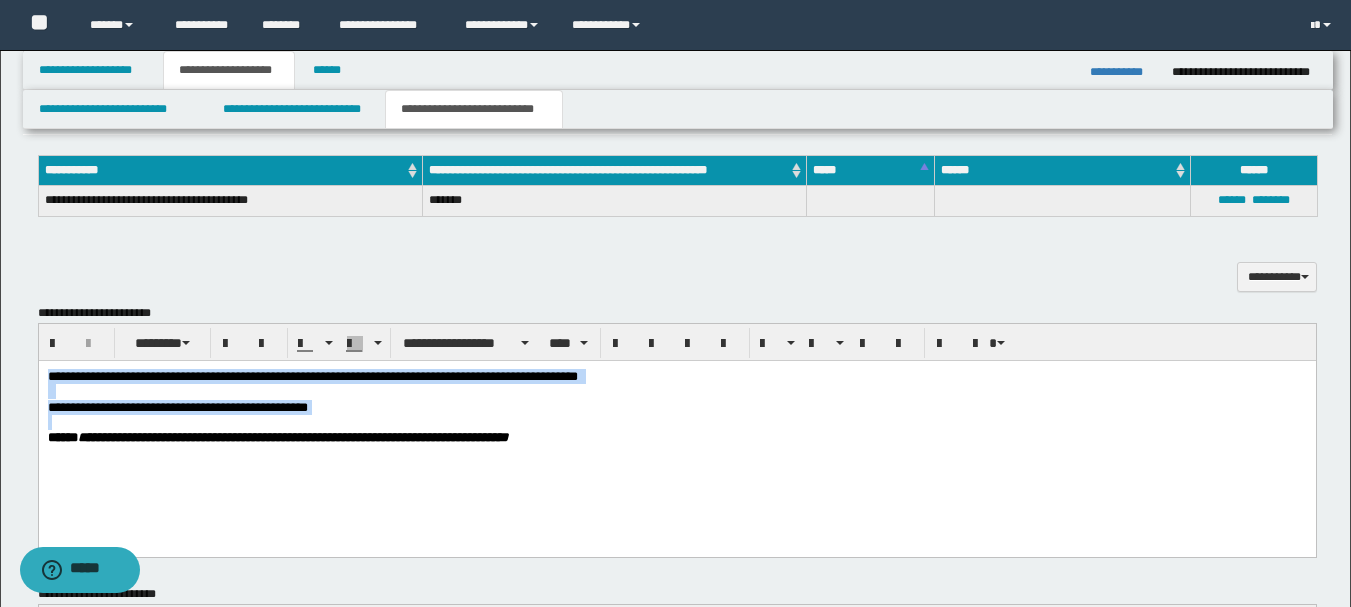 paste 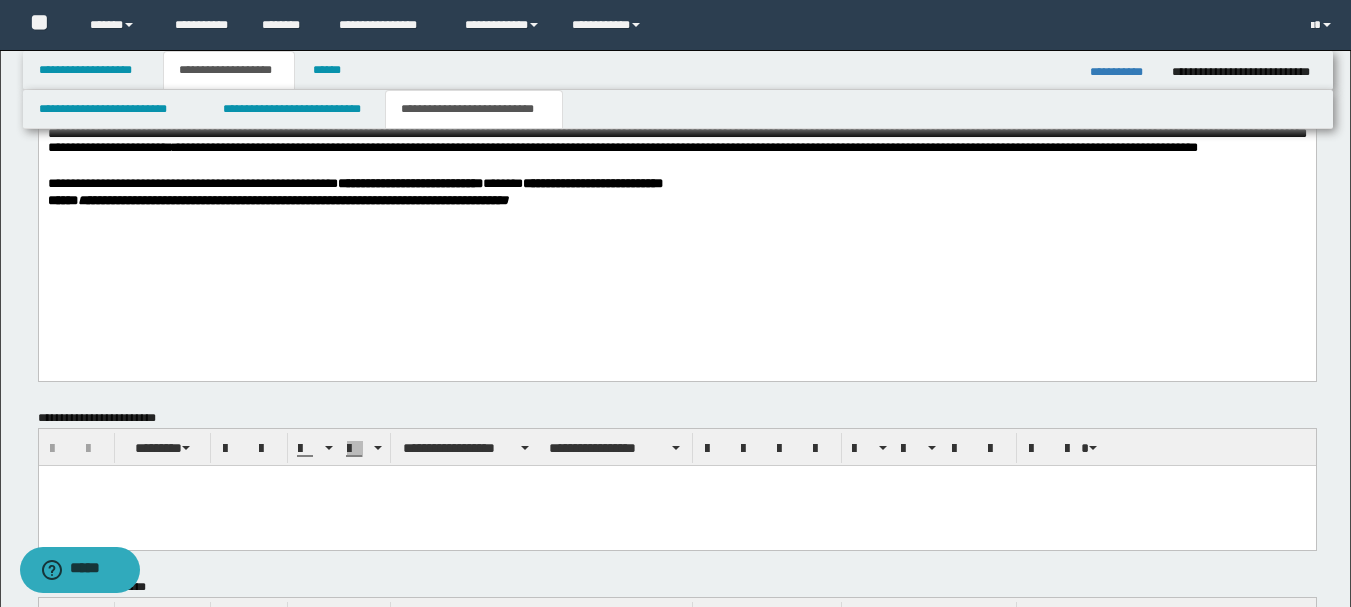 scroll, scrollTop: 1001, scrollLeft: 0, axis: vertical 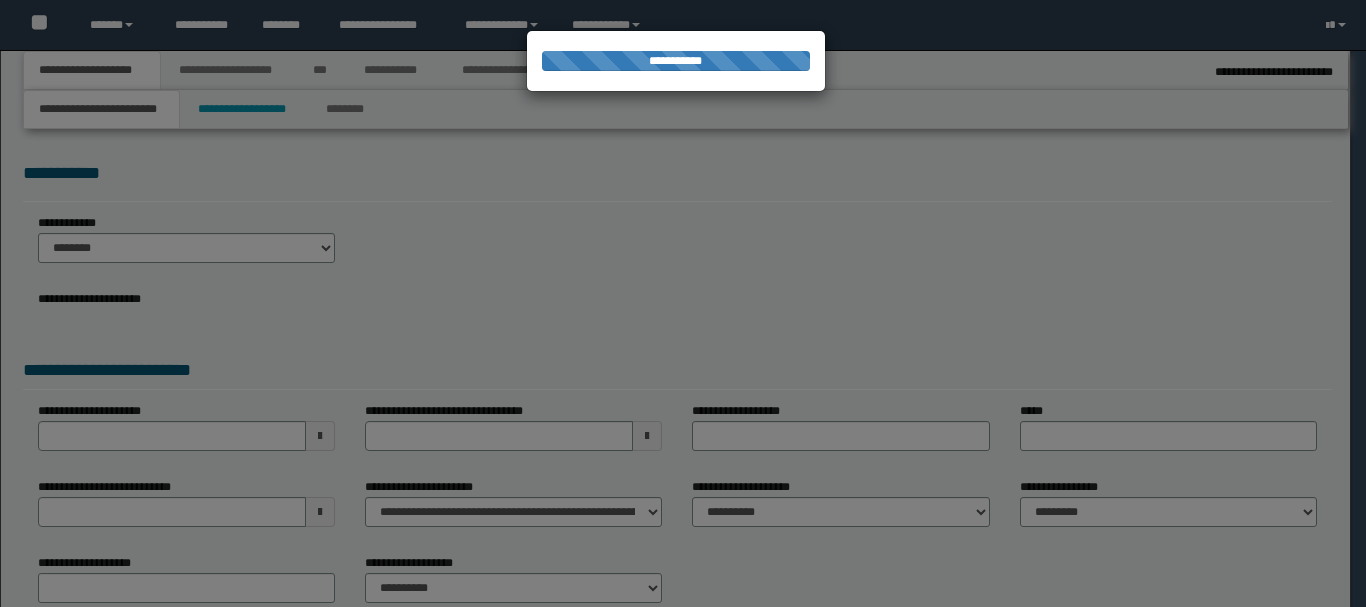type on "**********" 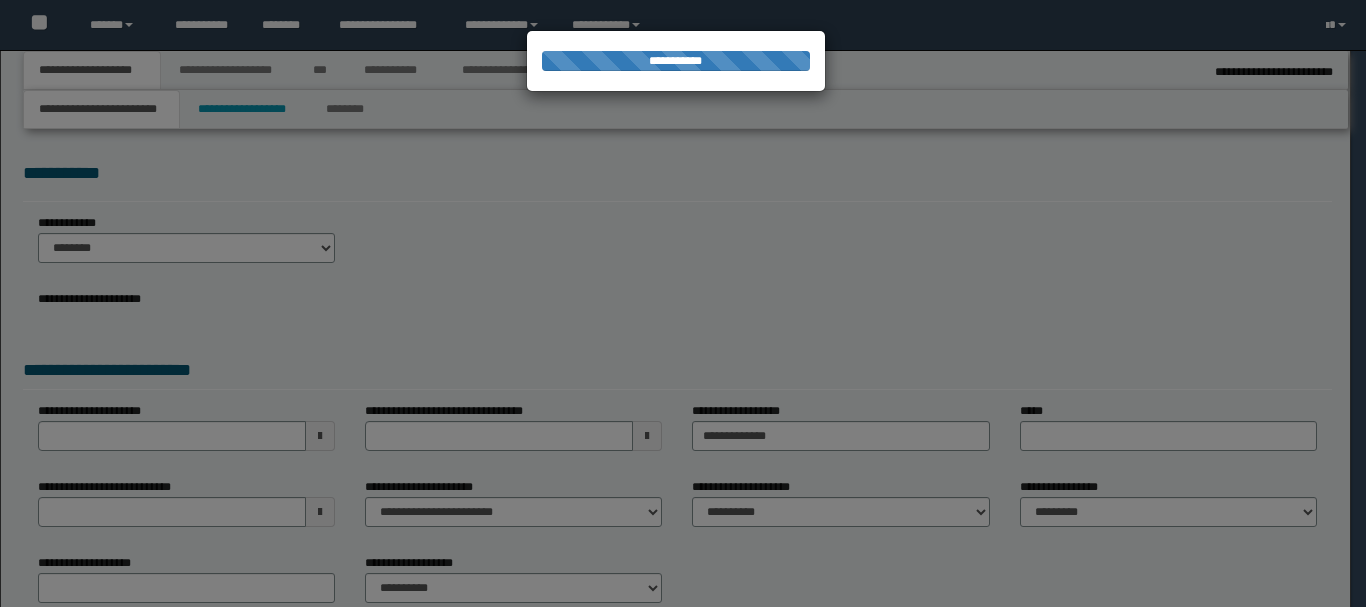select on "**" 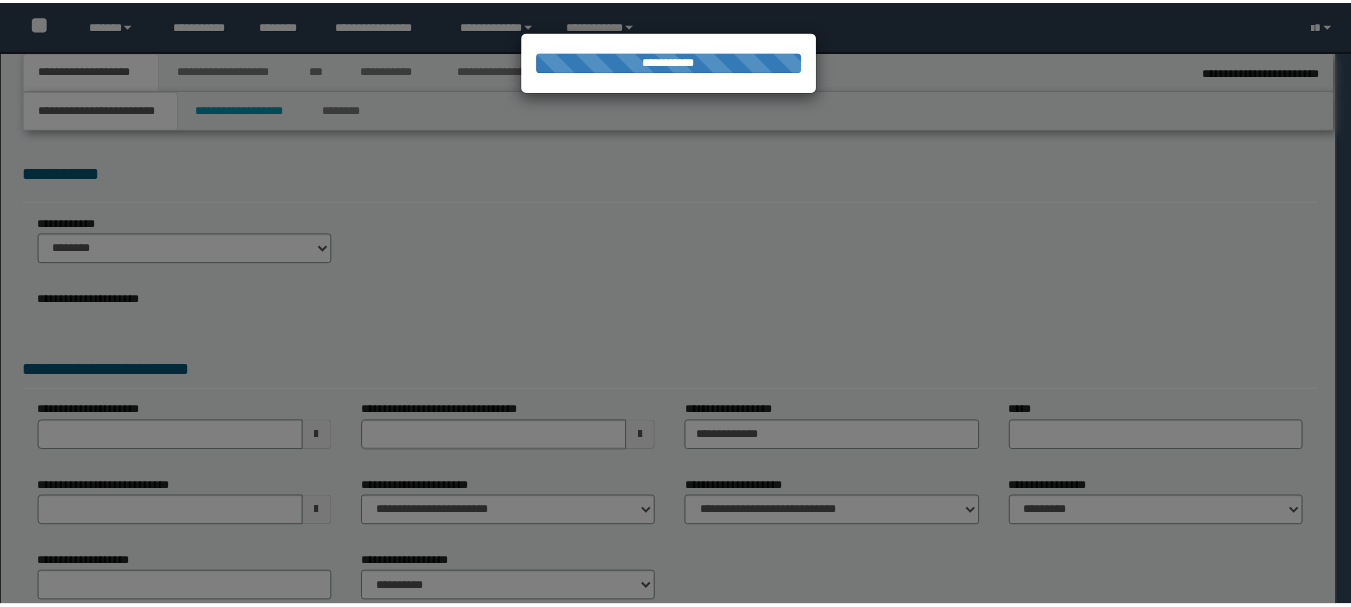 scroll, scrollTop: 0, scrollLeft: 0, axis: both 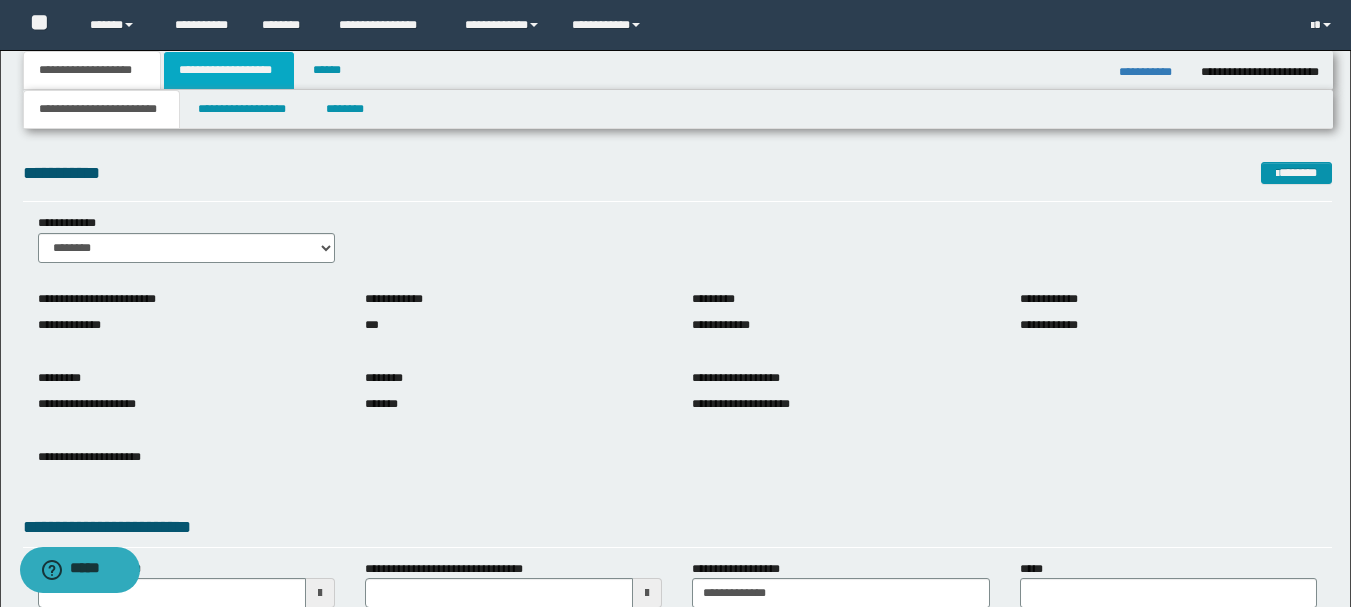 click on "**********" at bounding box center [229, 70] 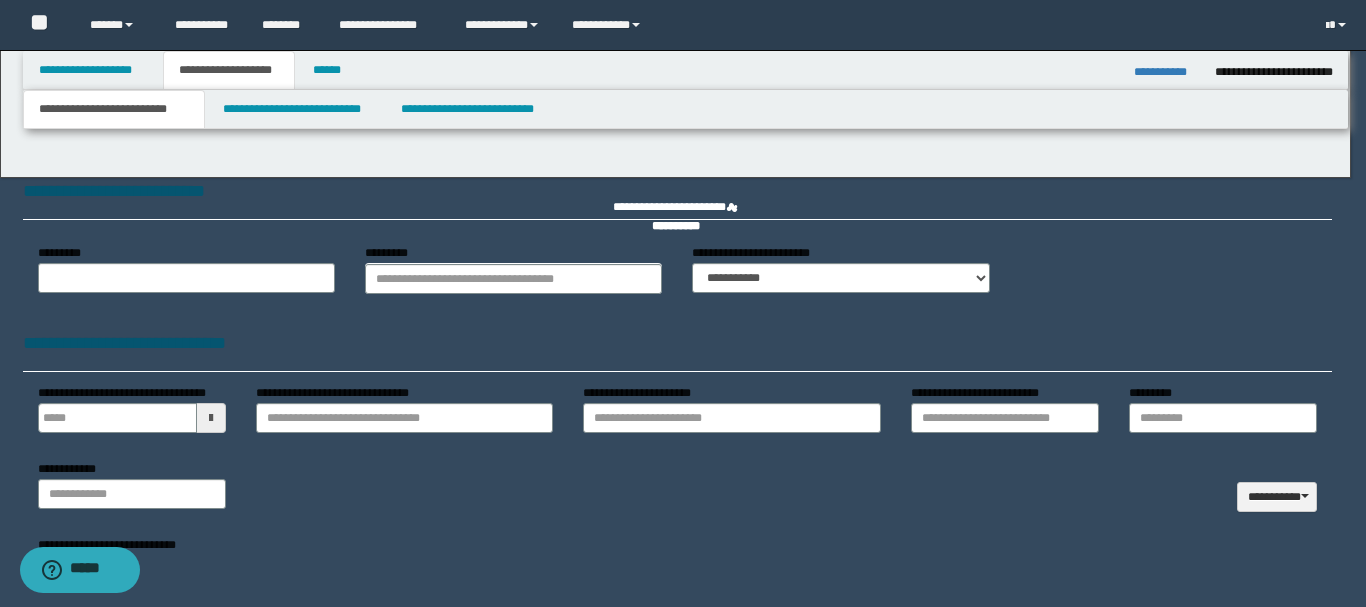 type 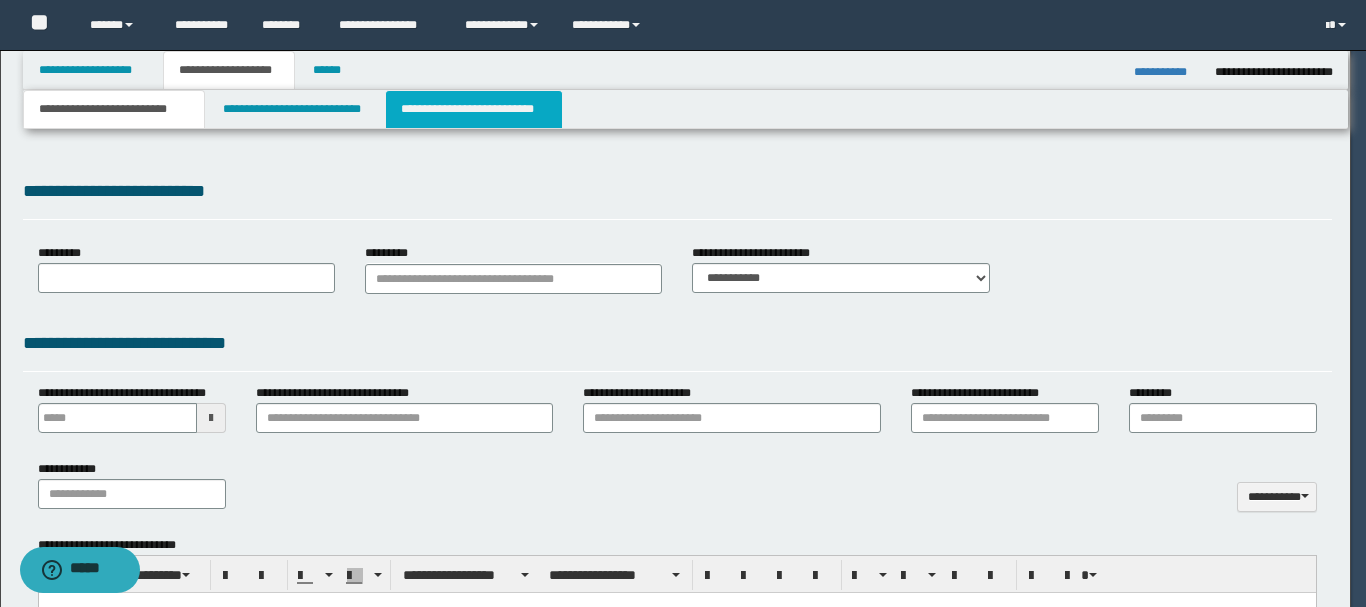 select on "*" 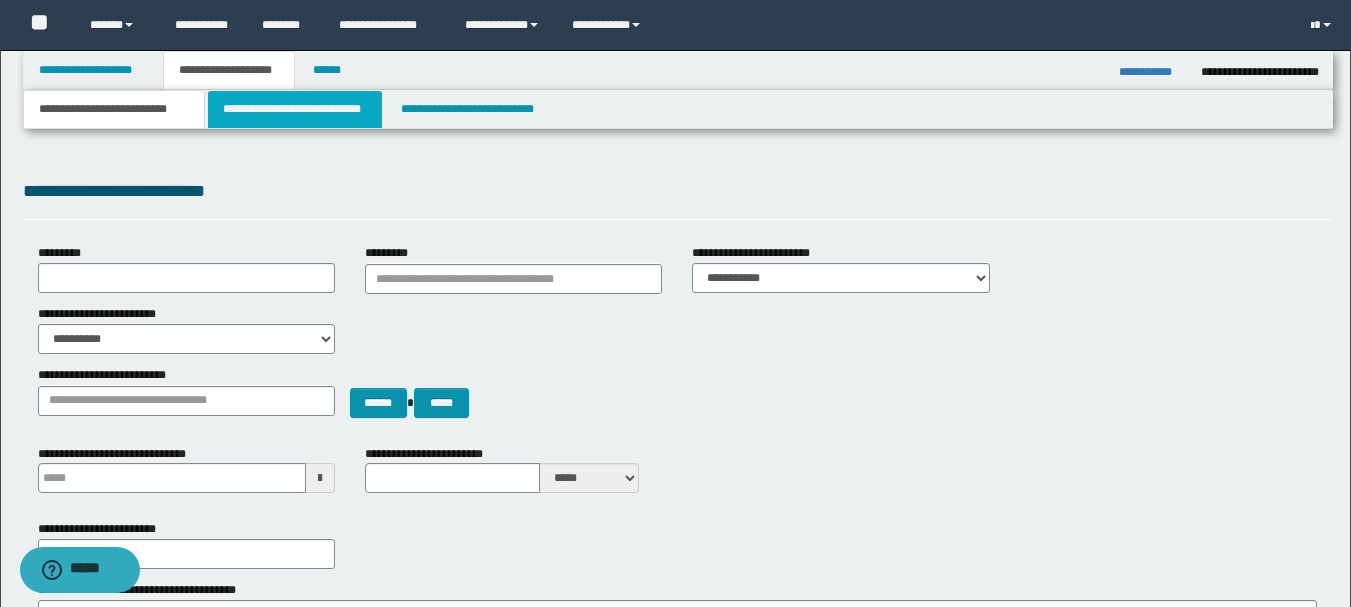 click on "**********" at bounding box center [295, 109] 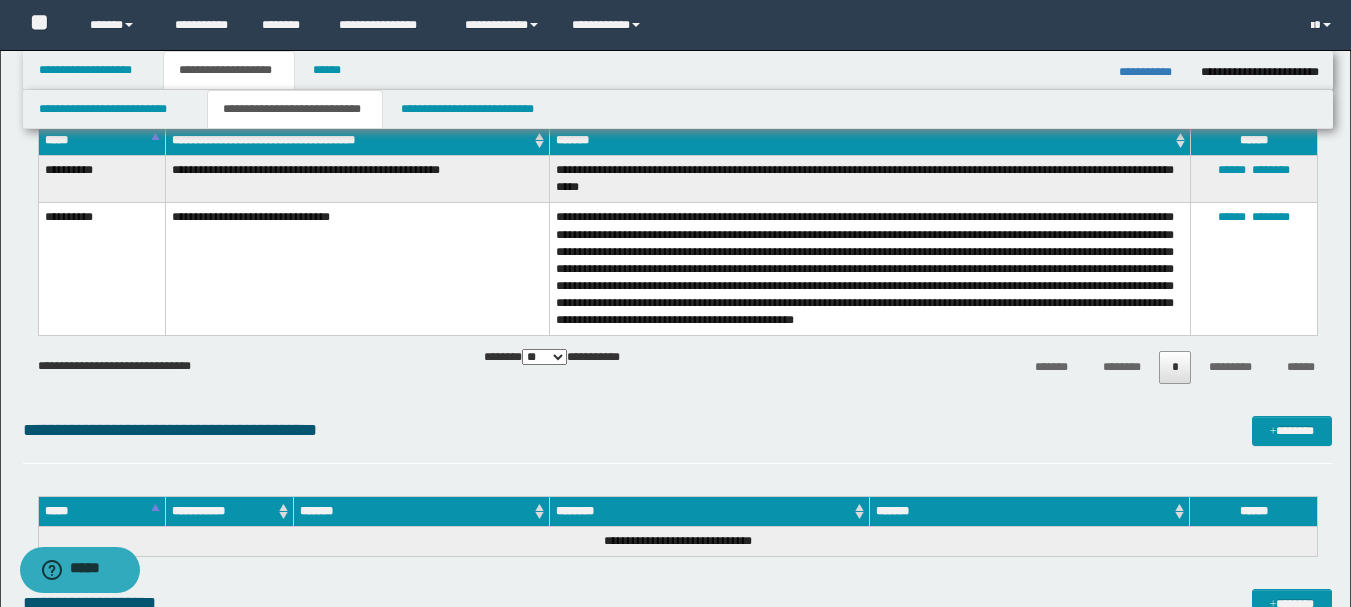 scroll, scrollTop: 1000, scrollLeft: 0, axis: vertical 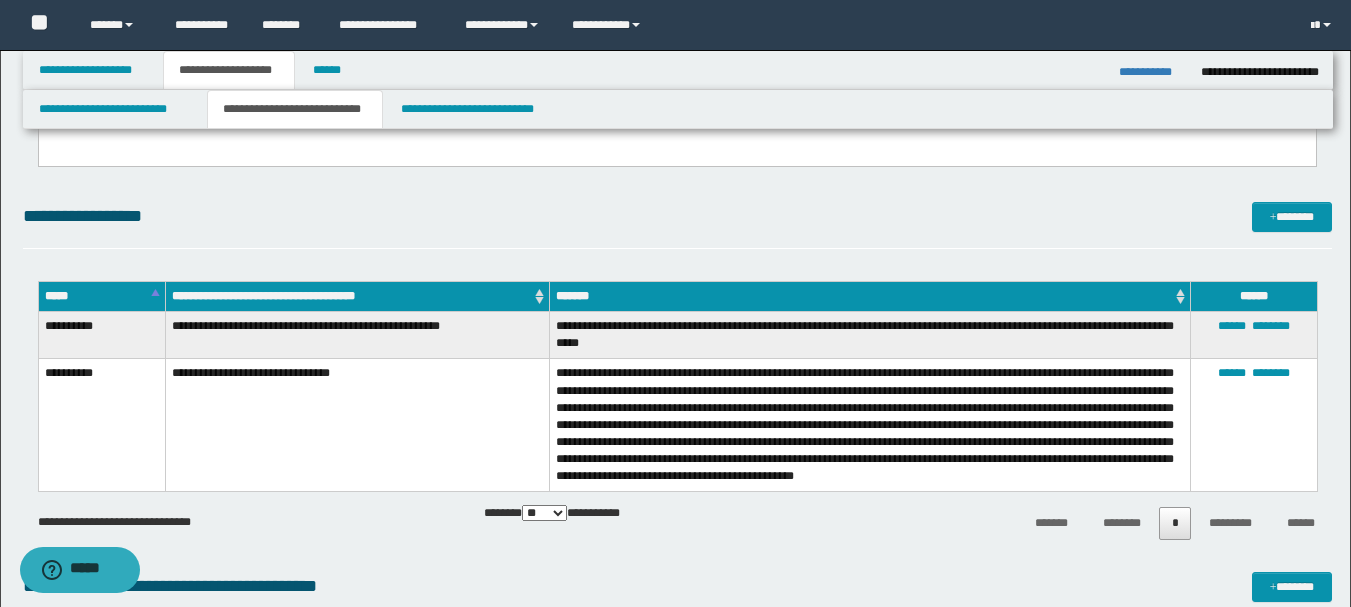 click on "**********" at bounding box center (1152, 72) 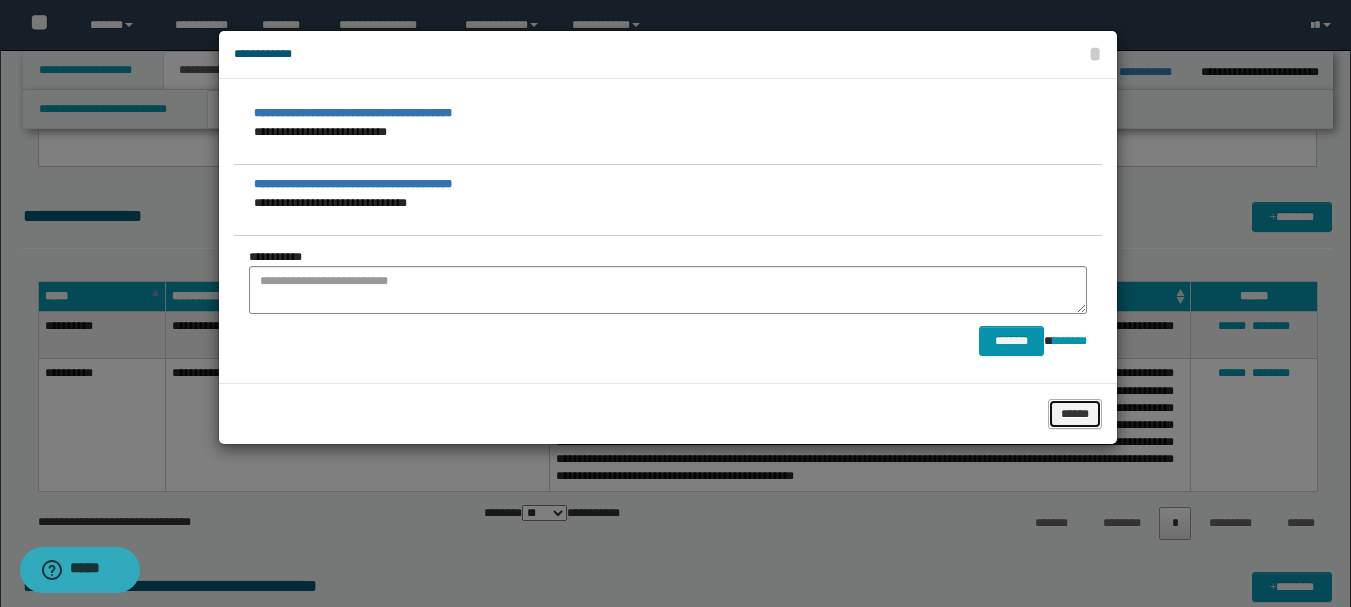 click on "******" at bounding box center [1075, 414] 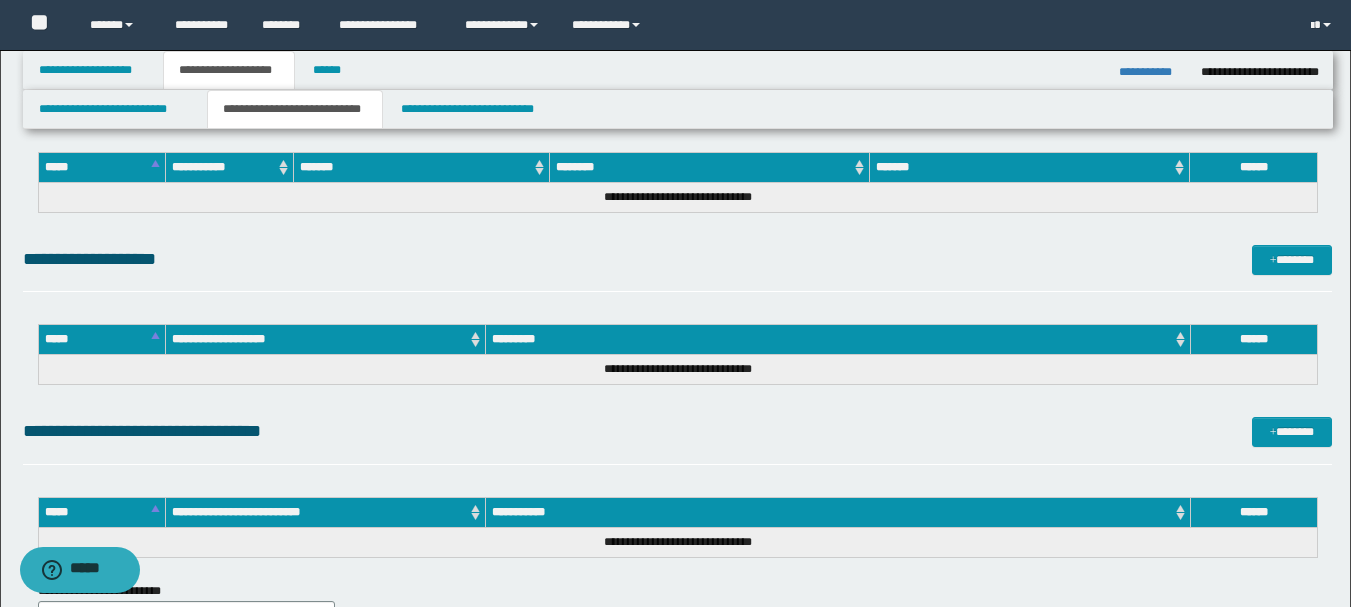 scroll, scrollTop: 1823, scrollLeft: 0, axis: vertical 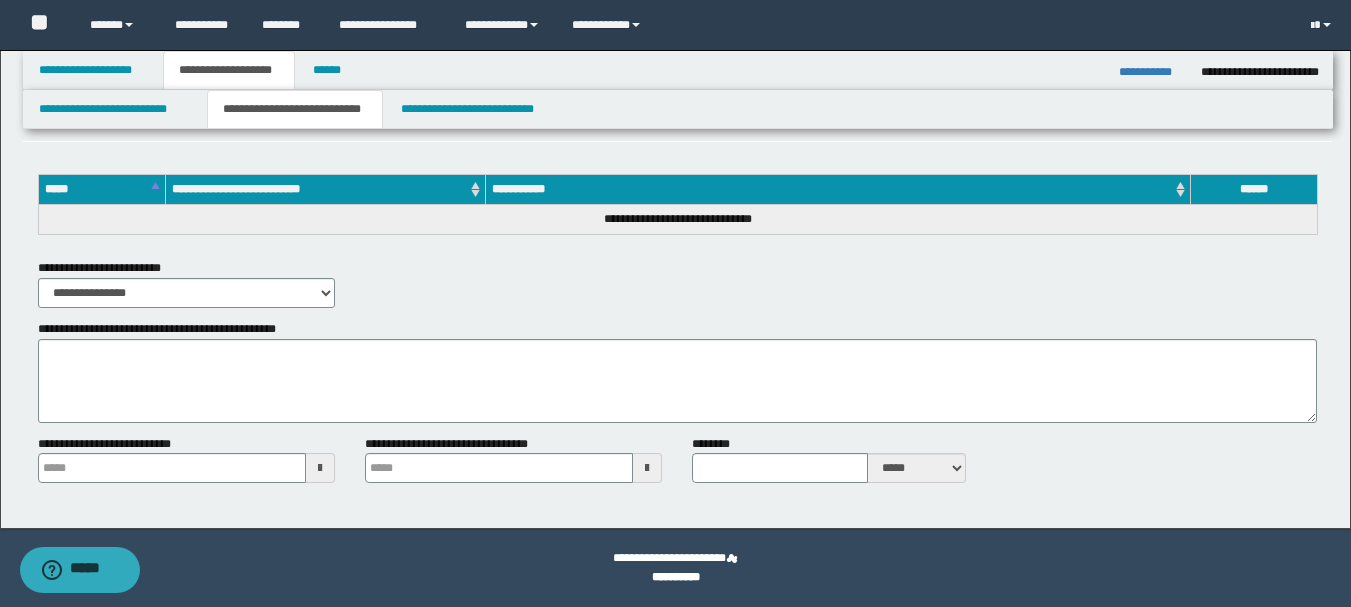 click on "**********" at bounding box center (1152, 72) 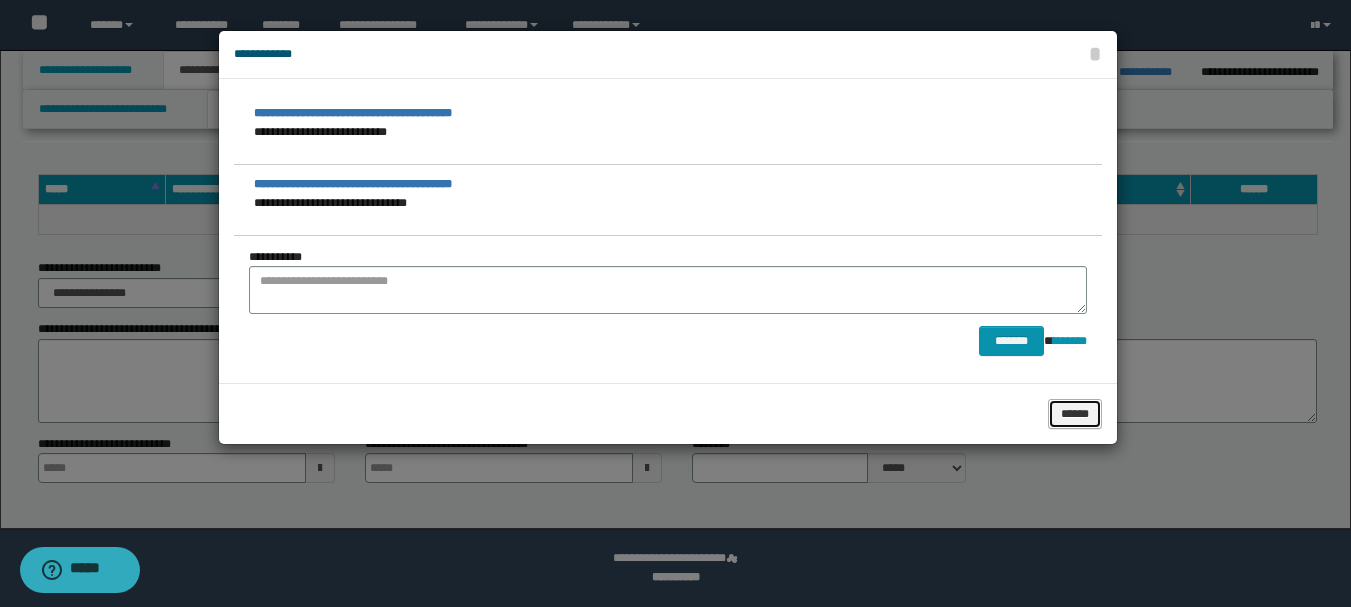 click on "******" at bounding box center [1075, 414] 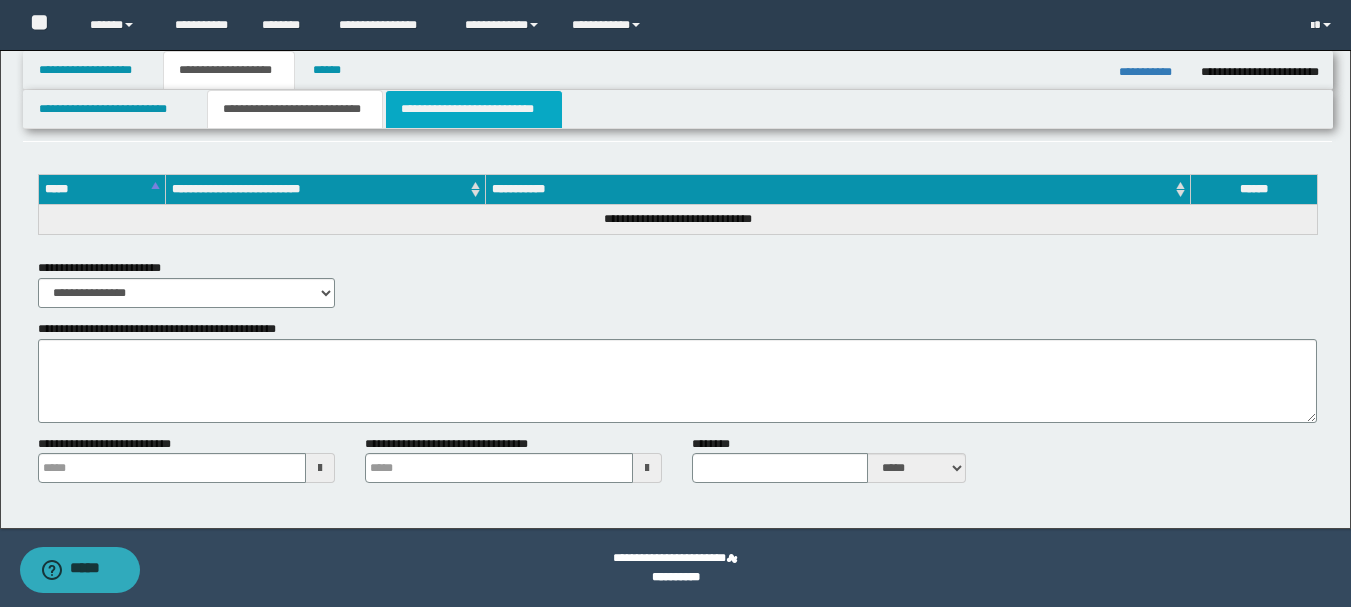 click on "**********" at bounding box center (474, 109) 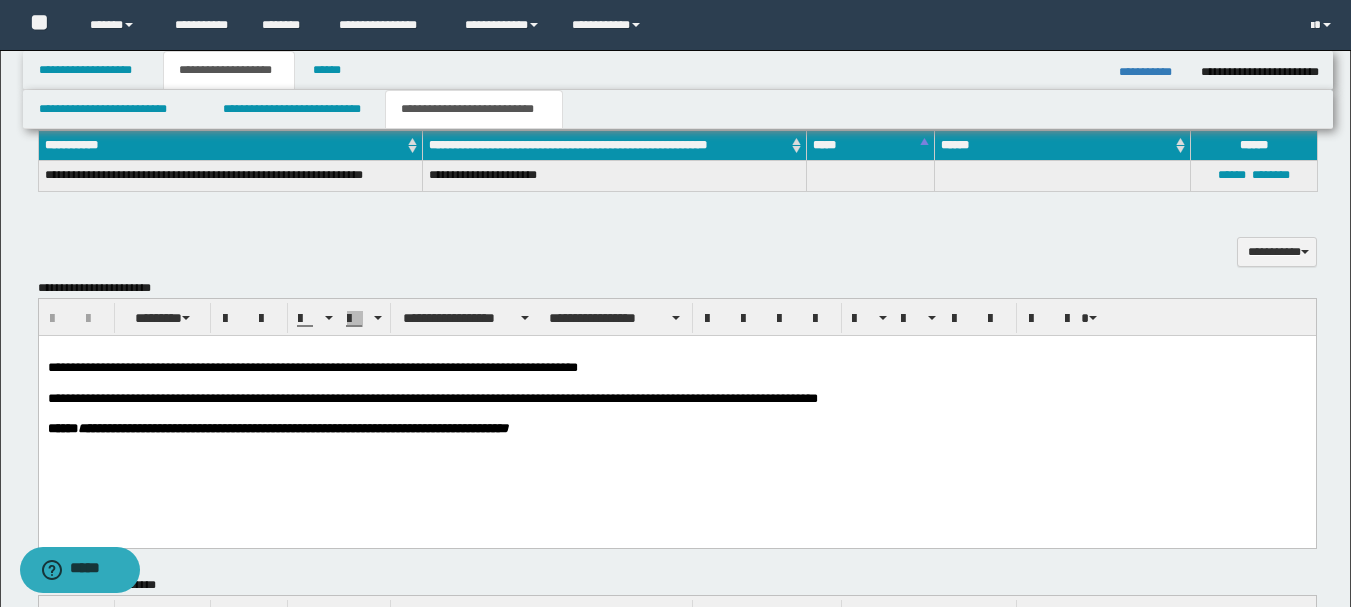 scroll, scrollTop: 500, scrollLeft: 0, axis: vertical 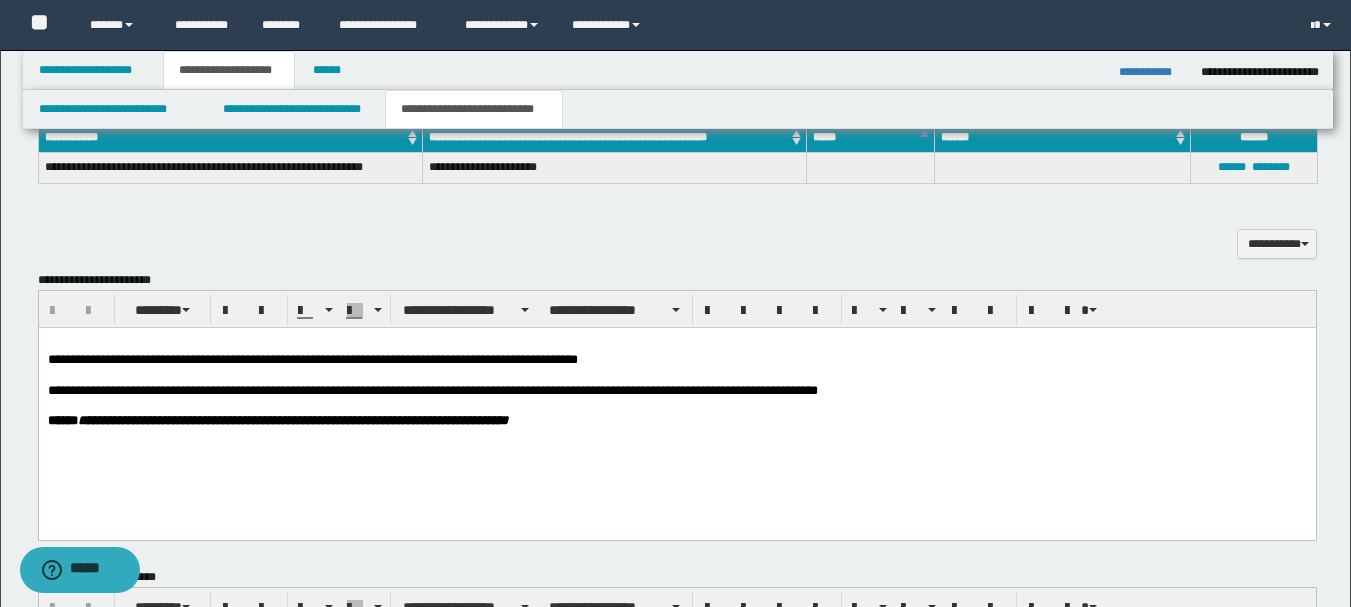 click on "**********" at bounding box center (676, 407) 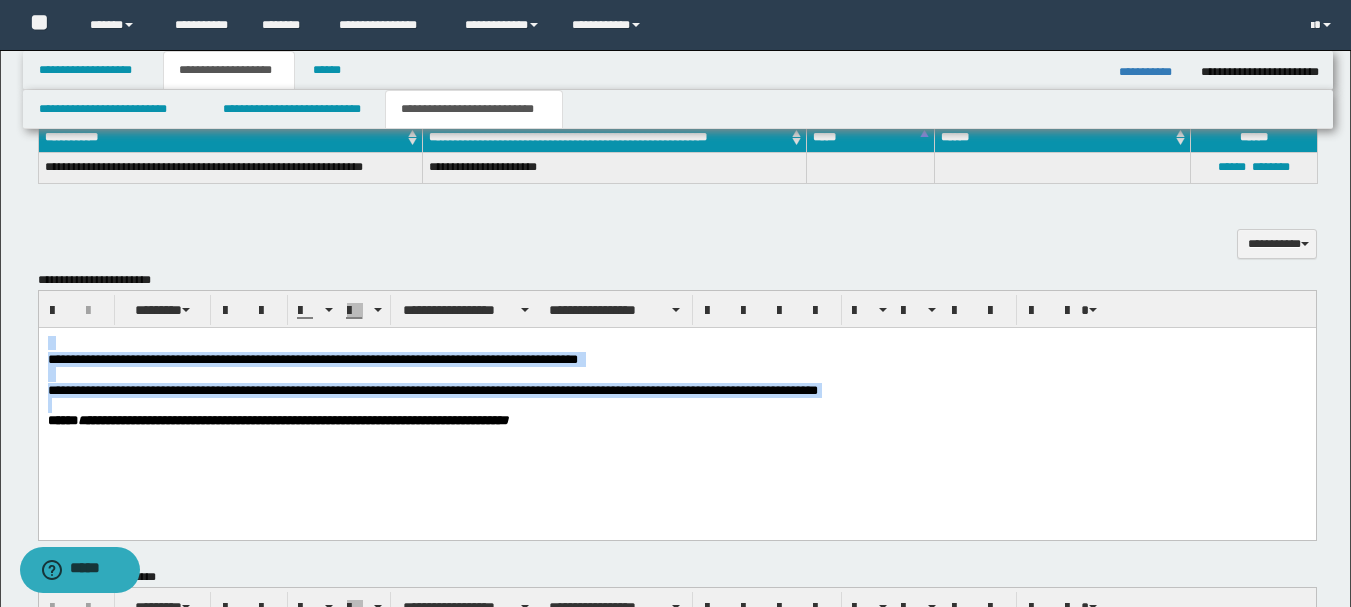 paste 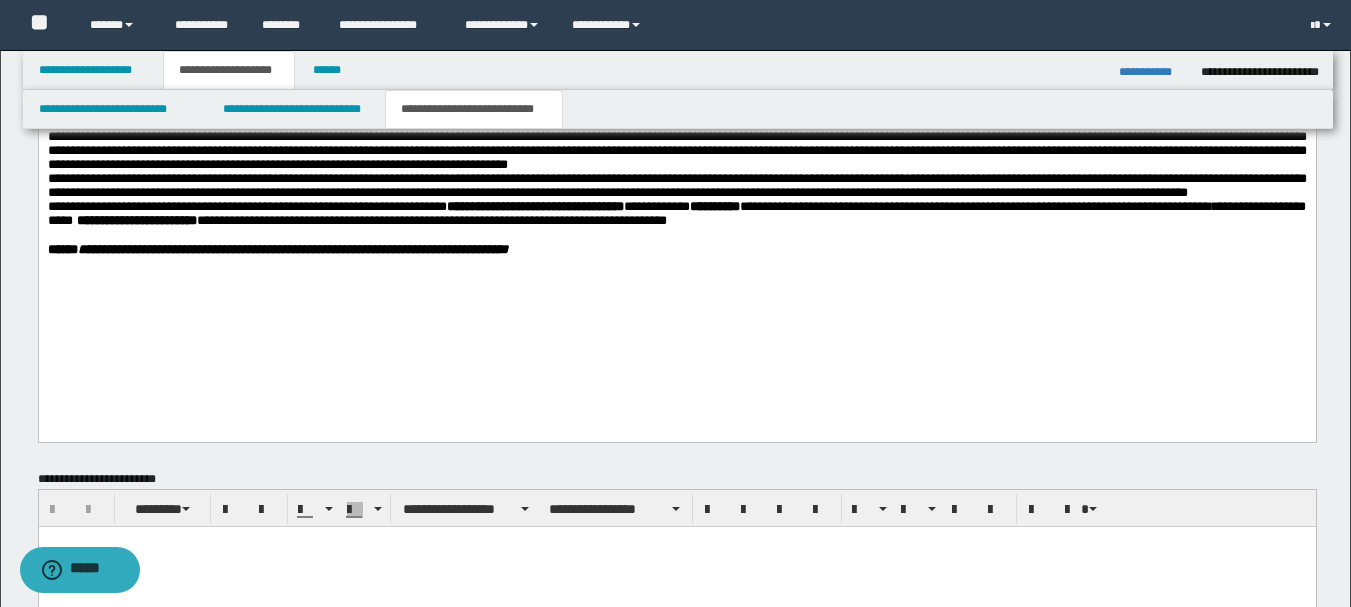 scroll, scrollTop: 900, scrollLeft: 0, axis: vertical 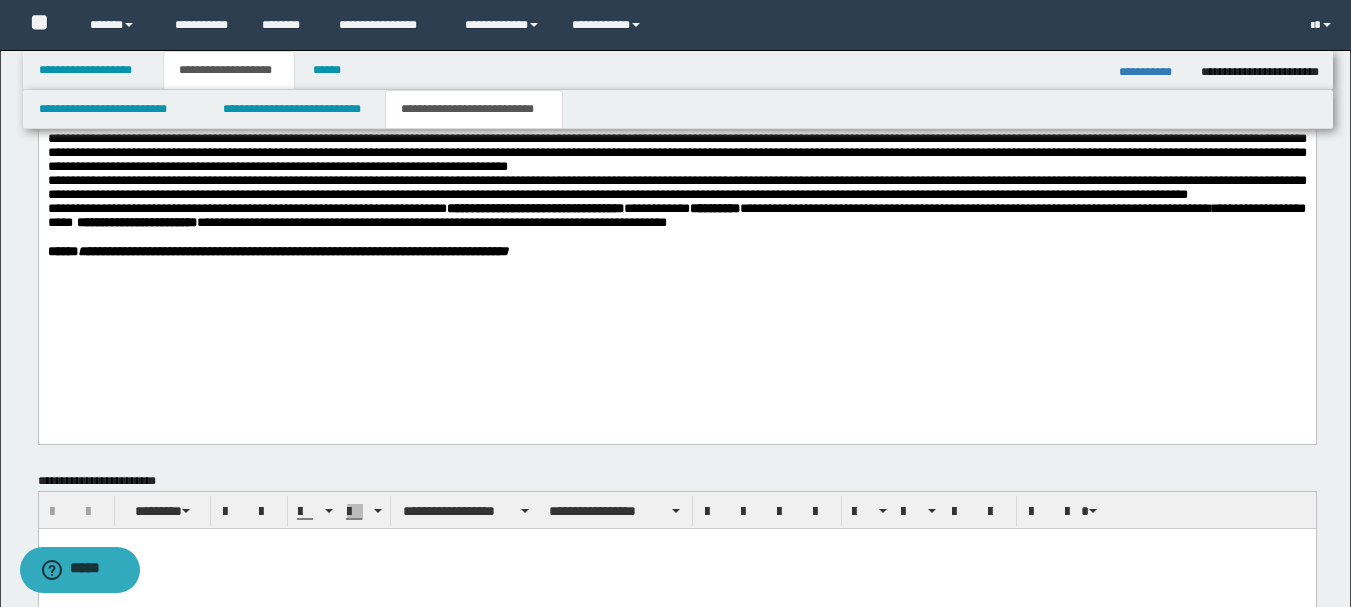 click on "**********" at bounding box center [1152, 72] 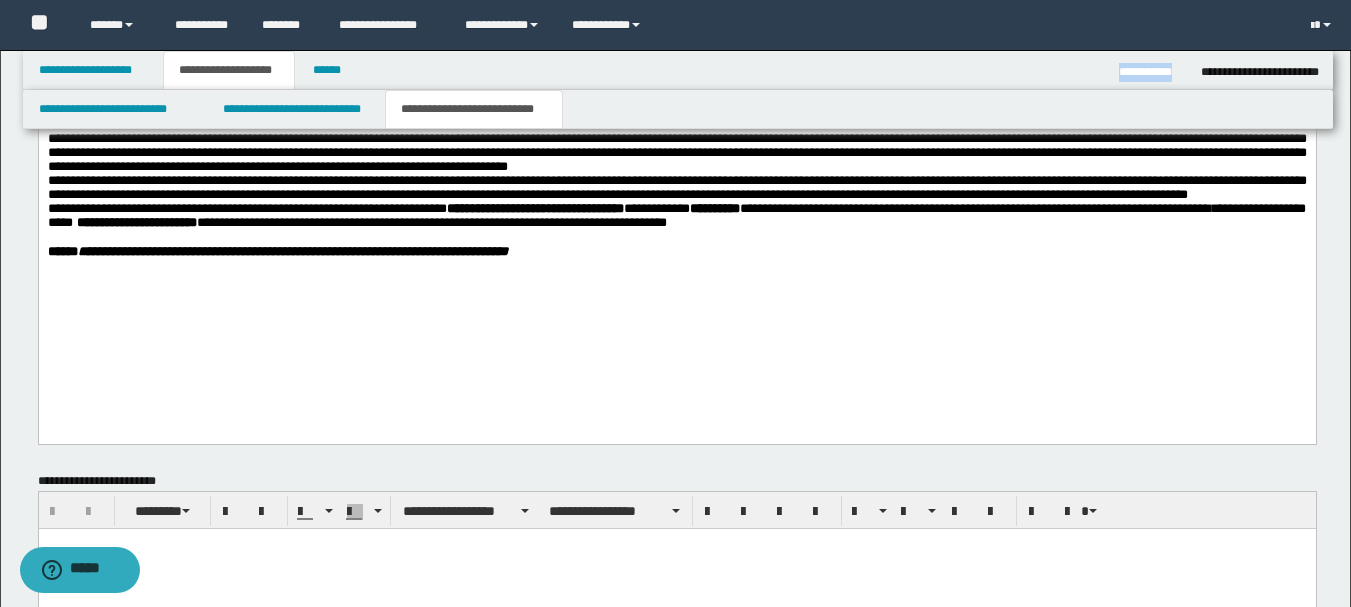 click on "**********" at bounding box center (1152, 72) 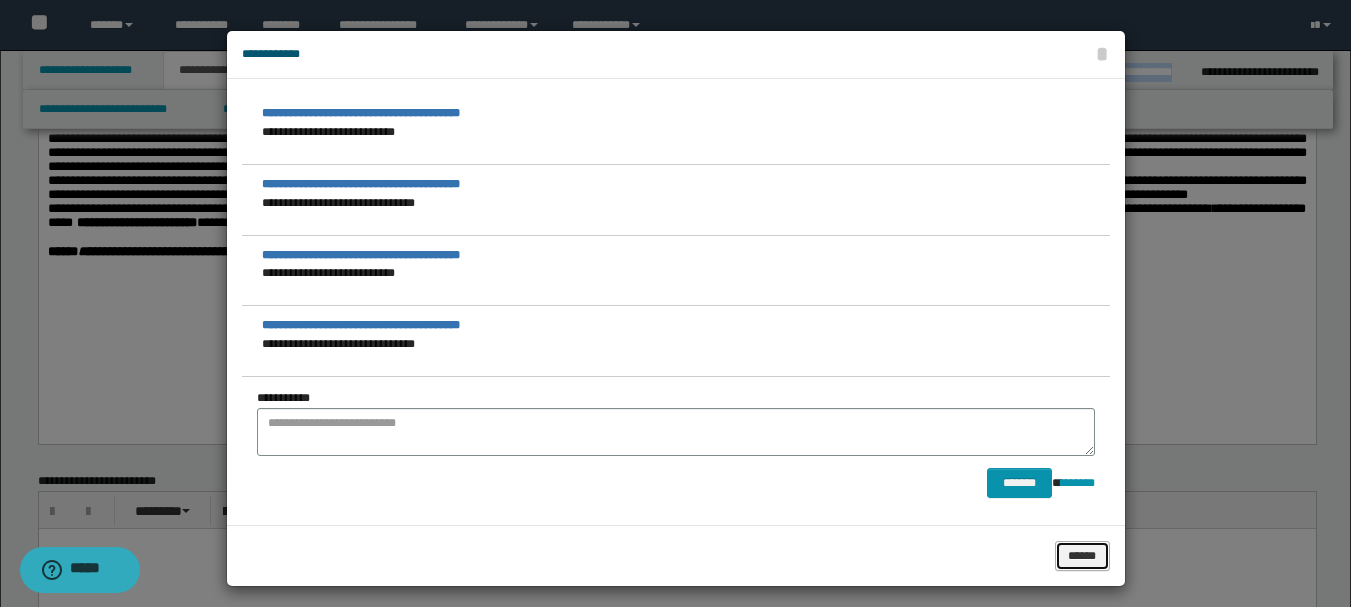 click on "******" at bounding box center [1082, 556] 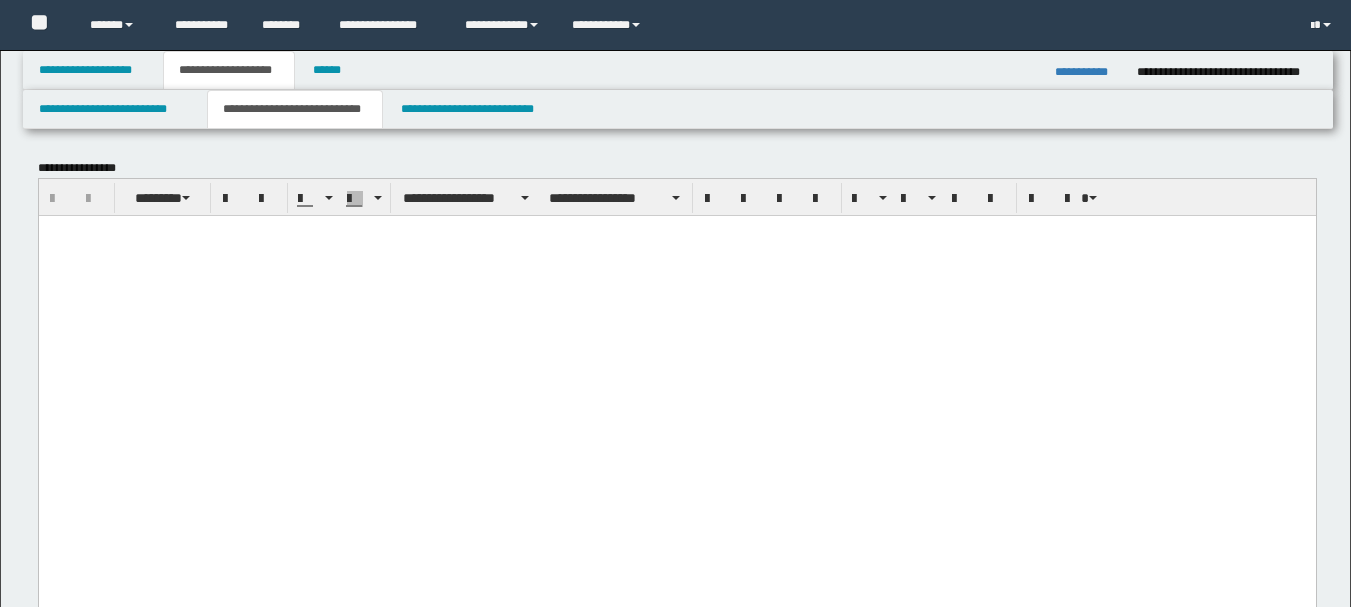 scroll, scrollTop: 700, scrollLeft: 0, axis: vertical 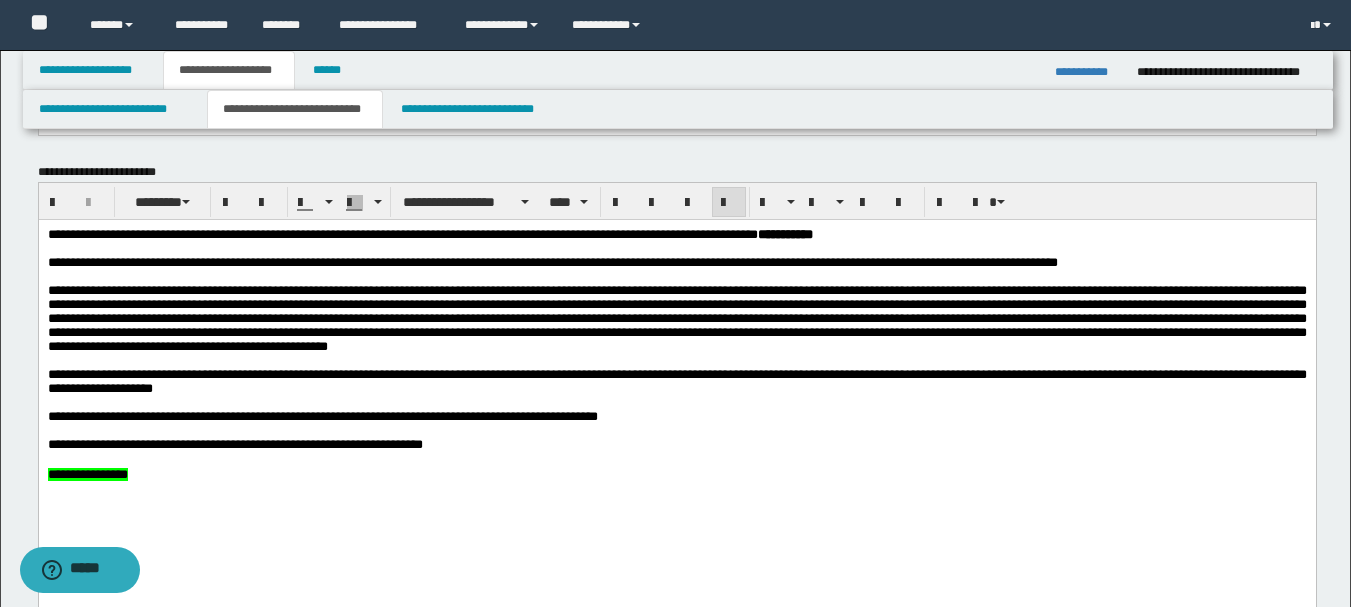 click on "**********" at bounding box center (1088, 72) 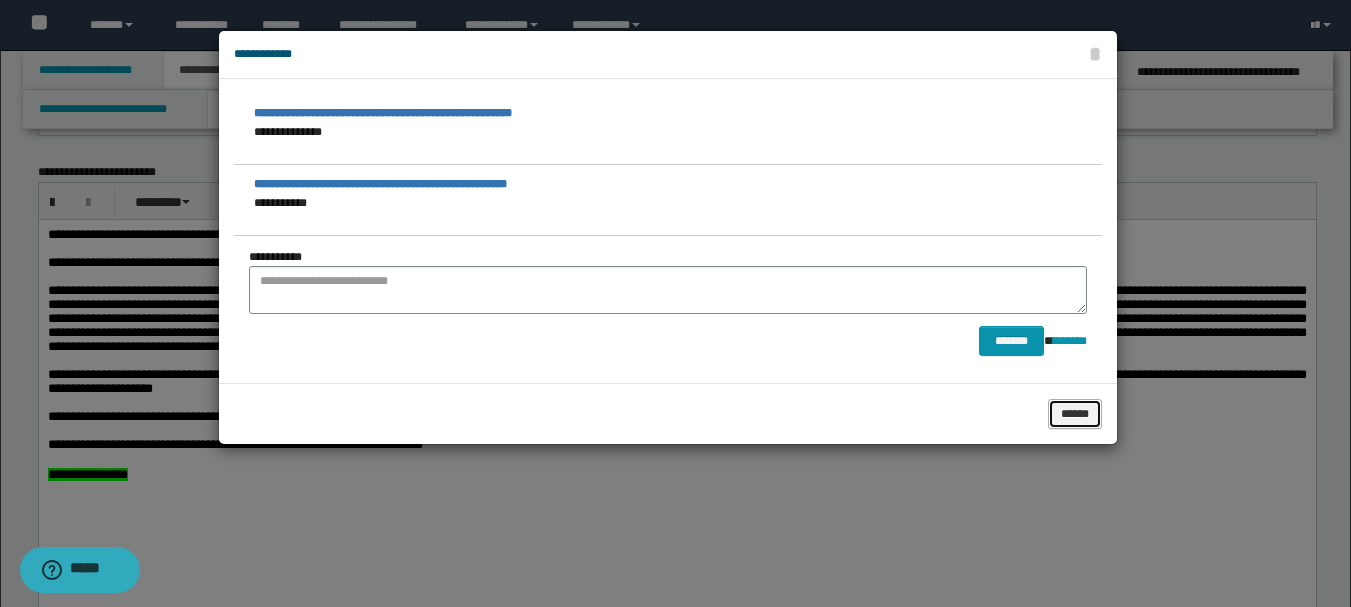 click on "******" at bounding box center [1075, 414] 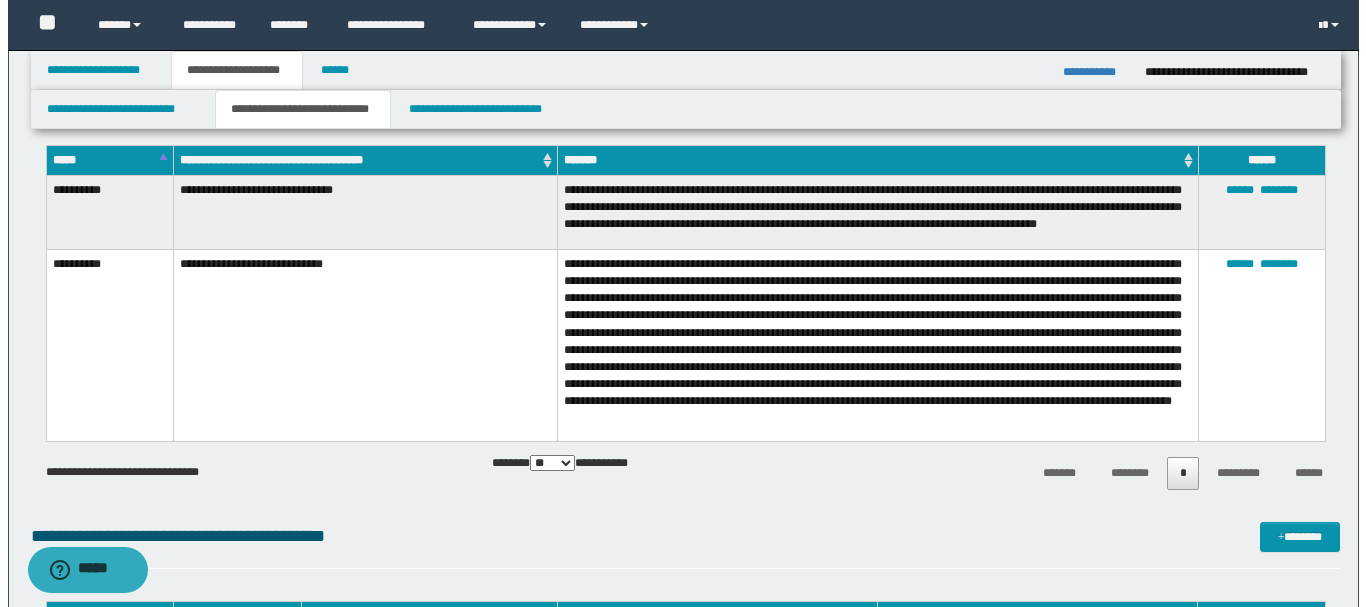 scroll, scrollTop: 1300, scrollLeft: 0, axis: vertical 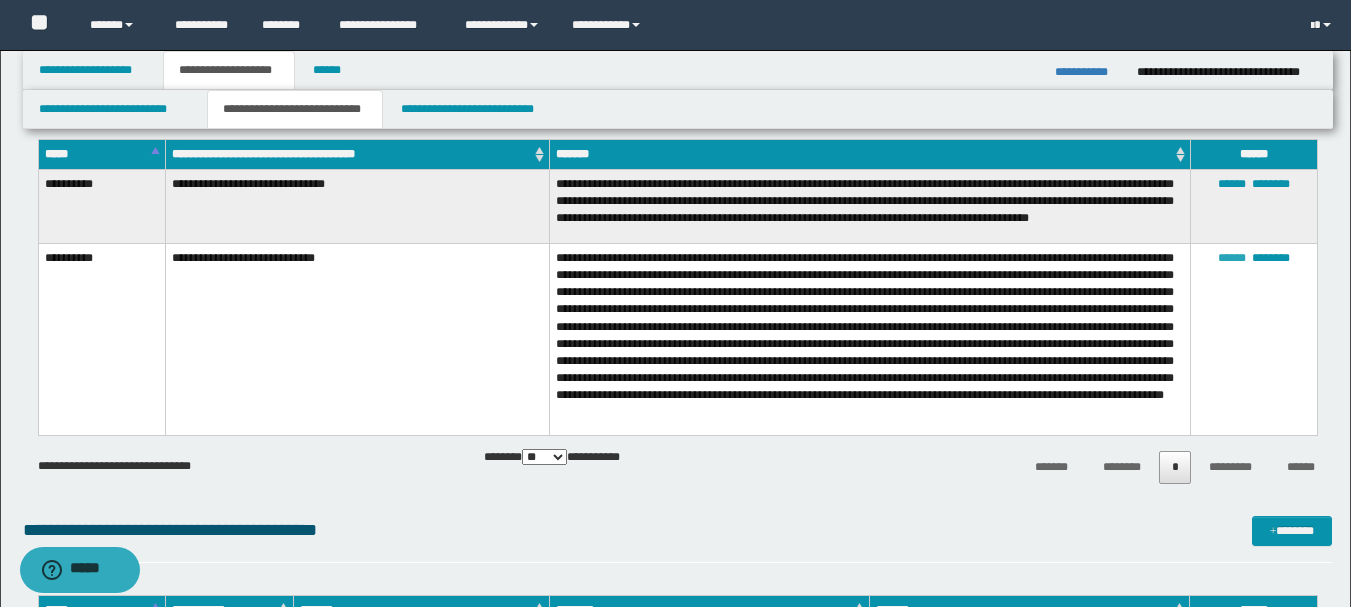 click on "******" at bounding box center [1232, 258] 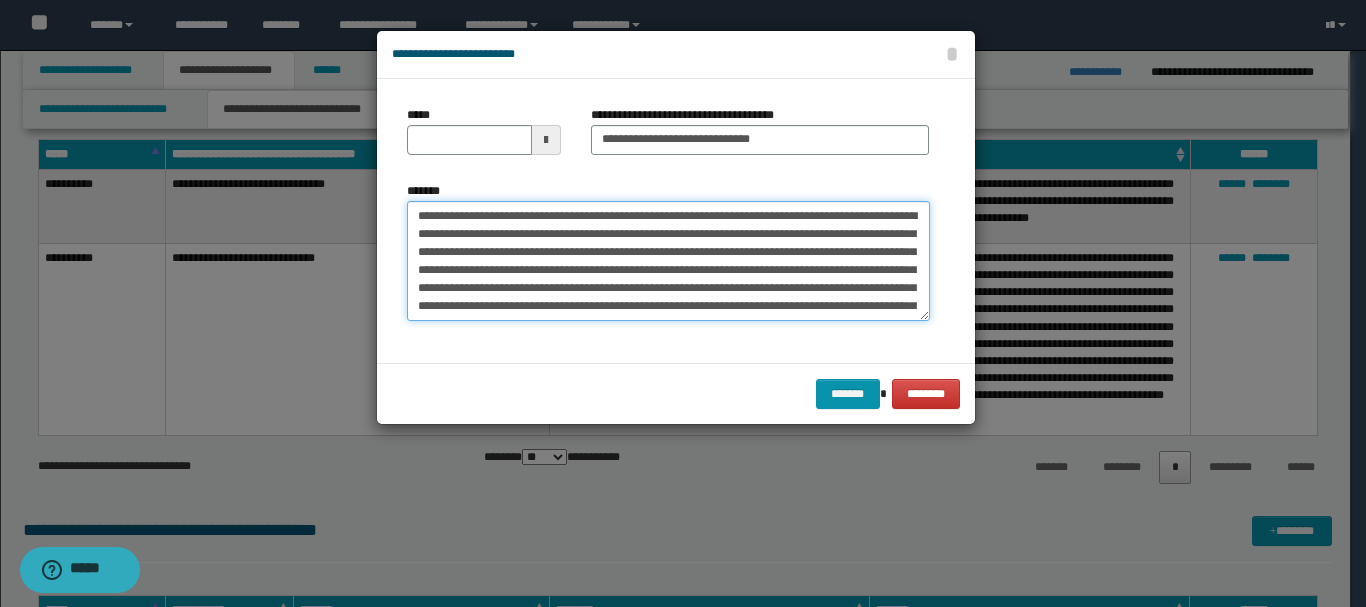 click on "*******" at bounding box center (668, 261) 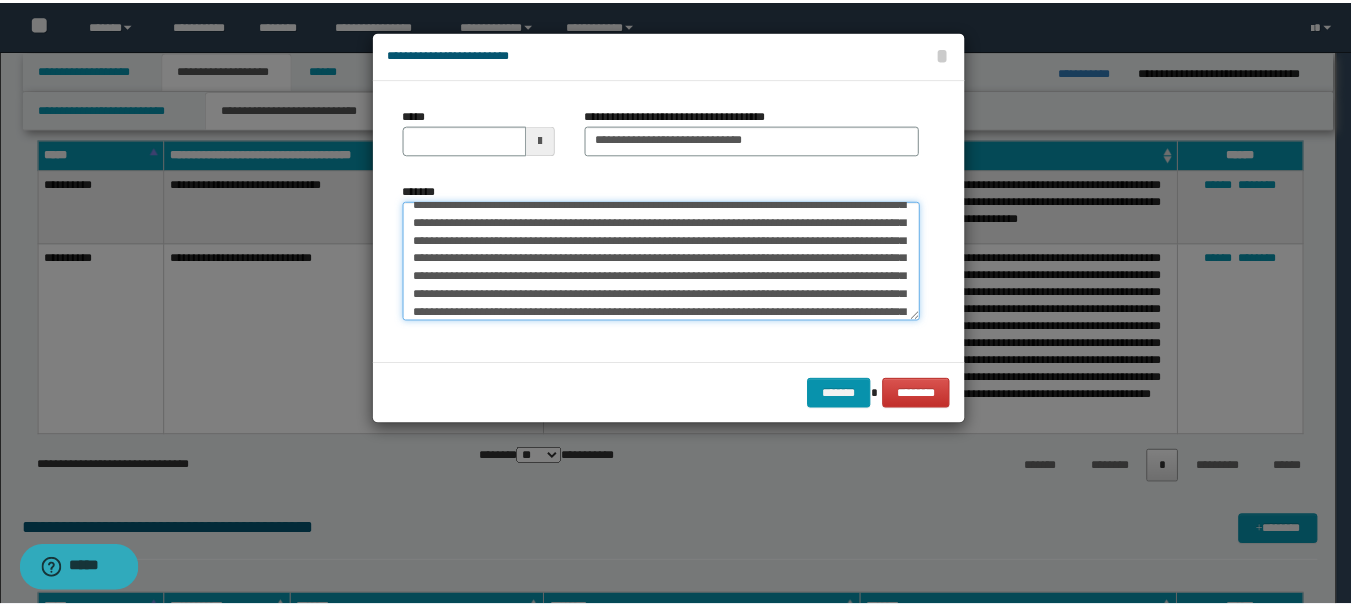 scroll, scrollTop: 120, scrollLeft: 0, axis: vertical 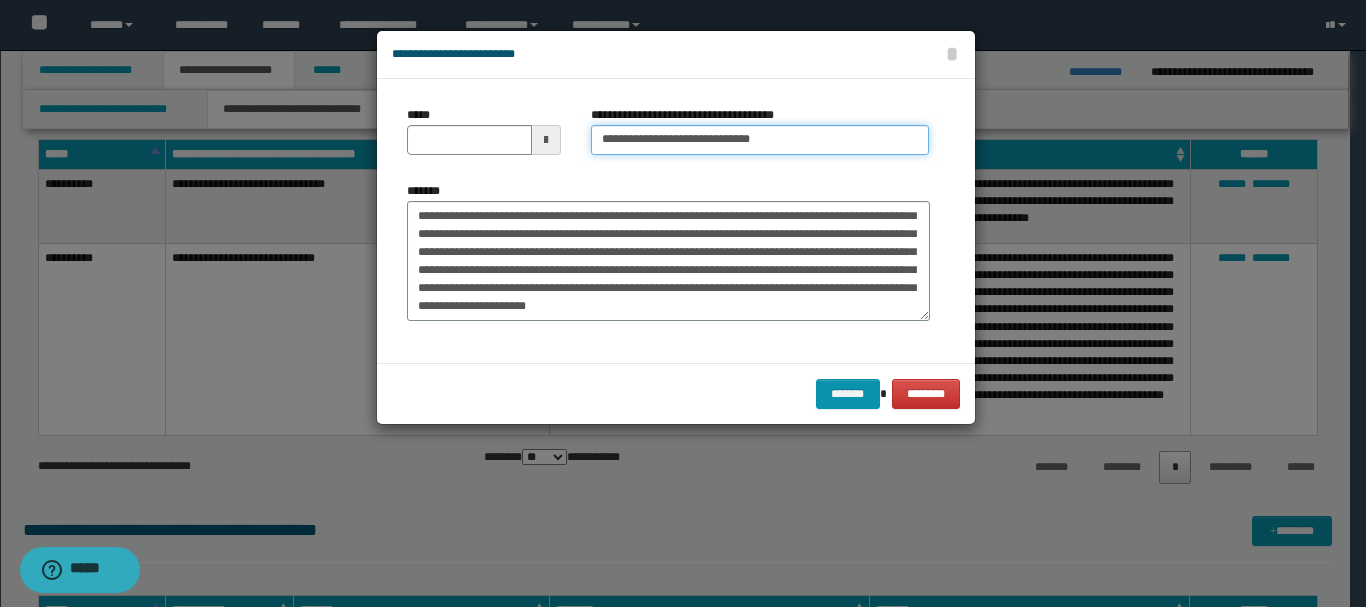 drag, startPoint x: 719, startPoint y: 139, endPoint x: 595, endPoint y: 131, distance: 124.2578 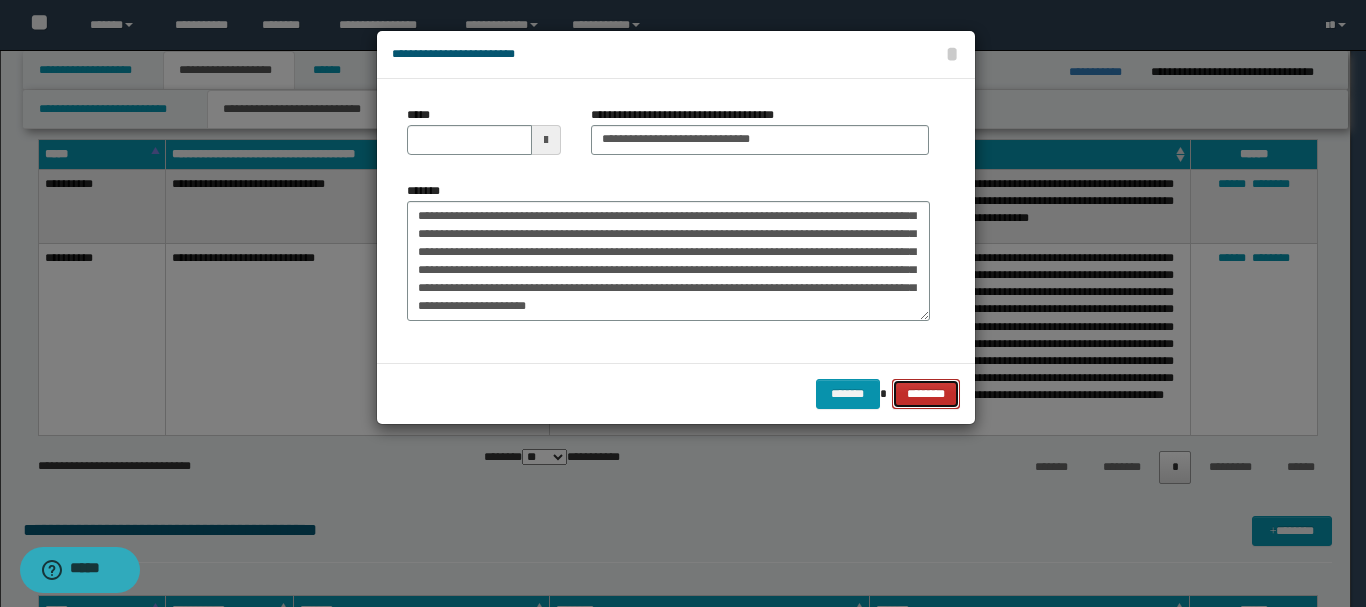 click on "********" at bounding box center [925, 394] 